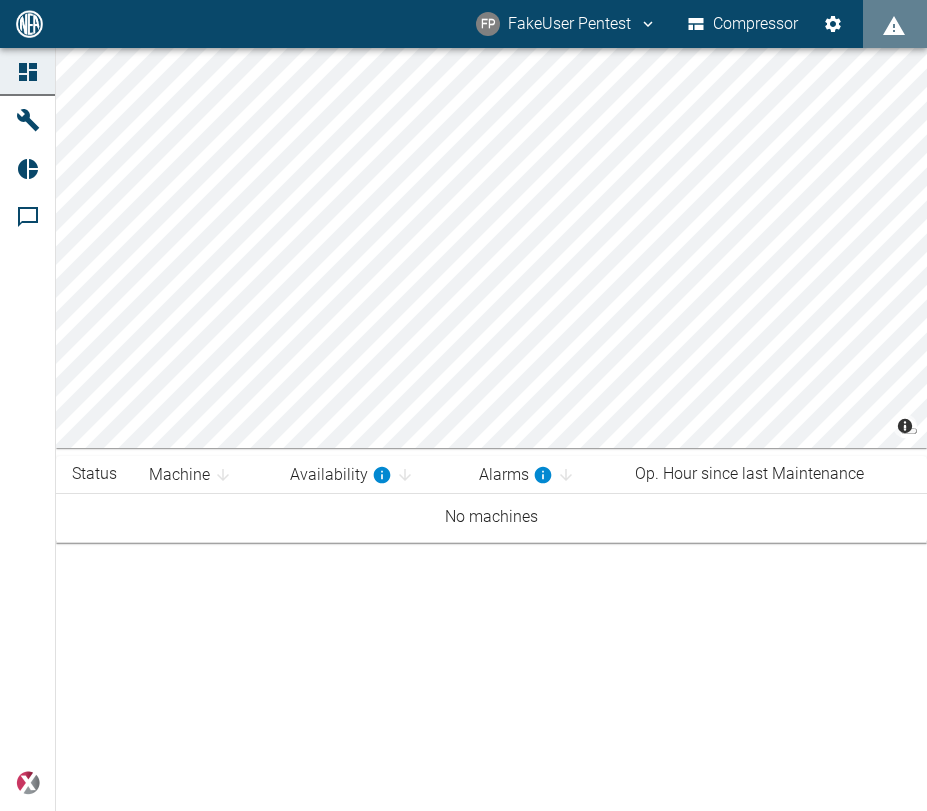 scroll, scrollTop: 0, scrollLeft: 0, axis: both 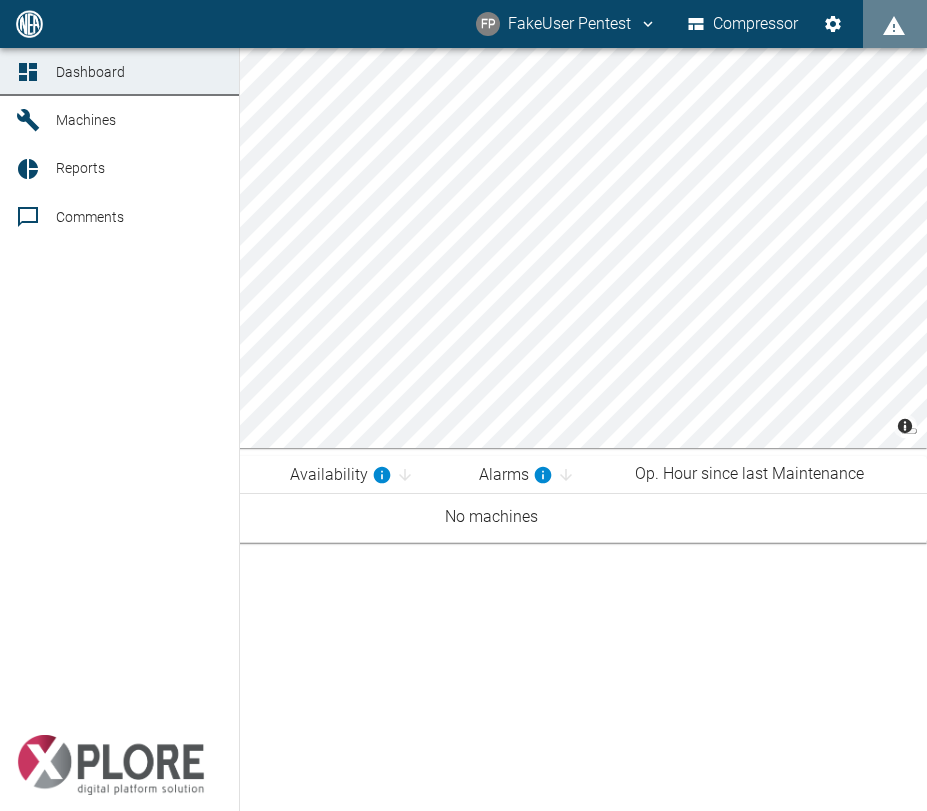 click on "Machines" at bounding box center [123, 120] 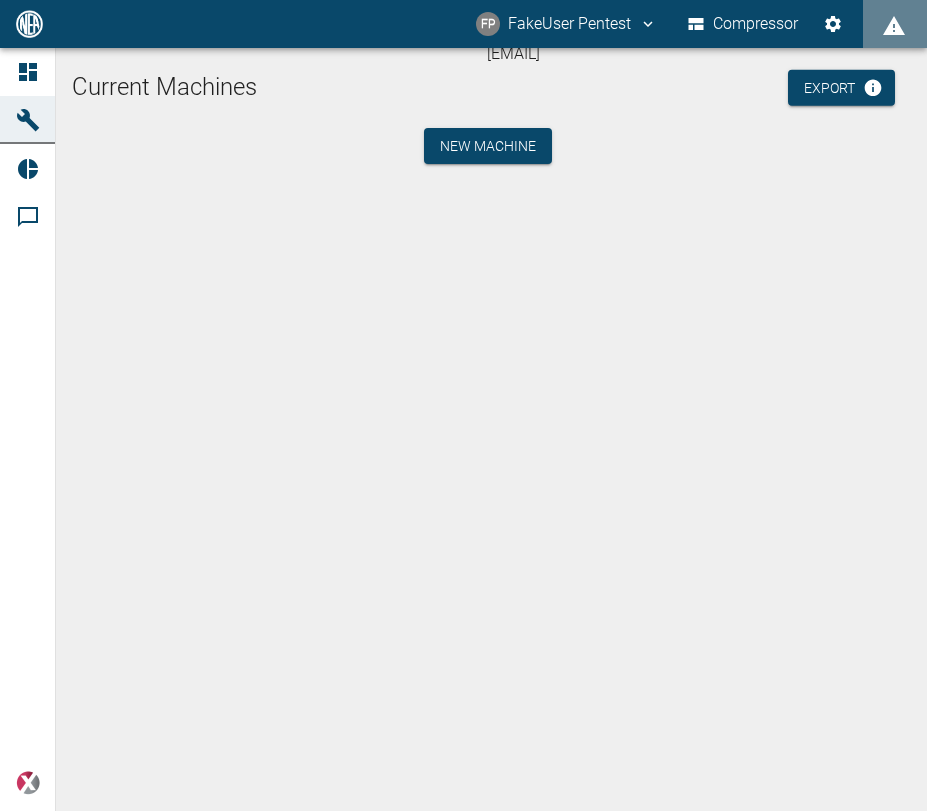 click on "FP FakeUser Pentest" at bounding box center [566, 24] 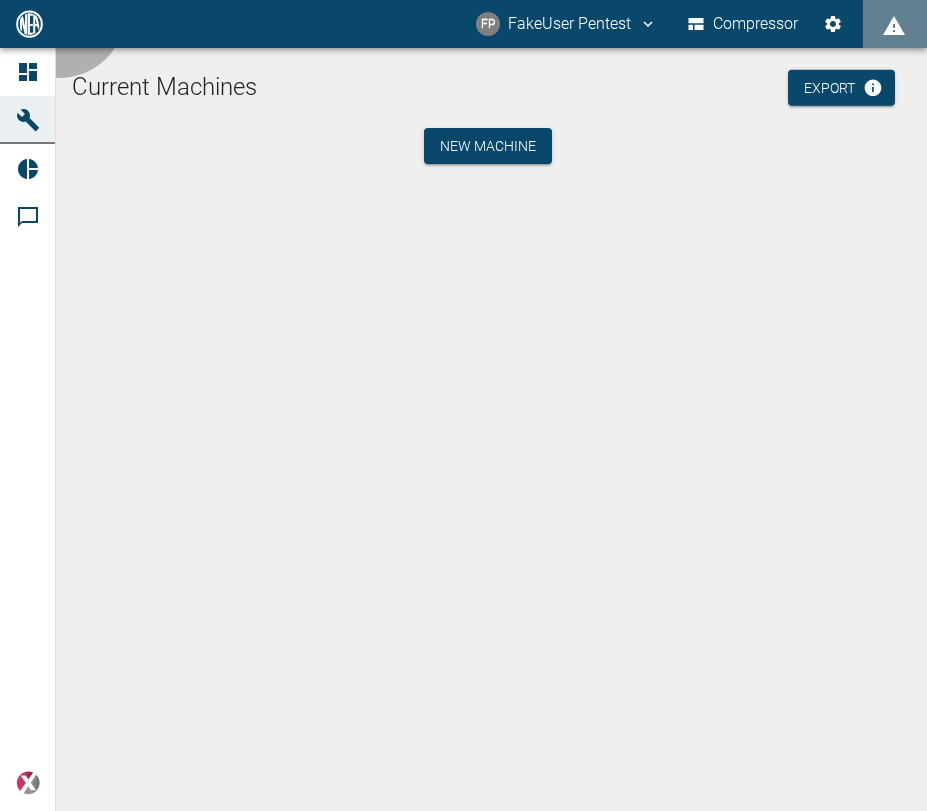 click on "Logout" at bounding box center [483, 870] 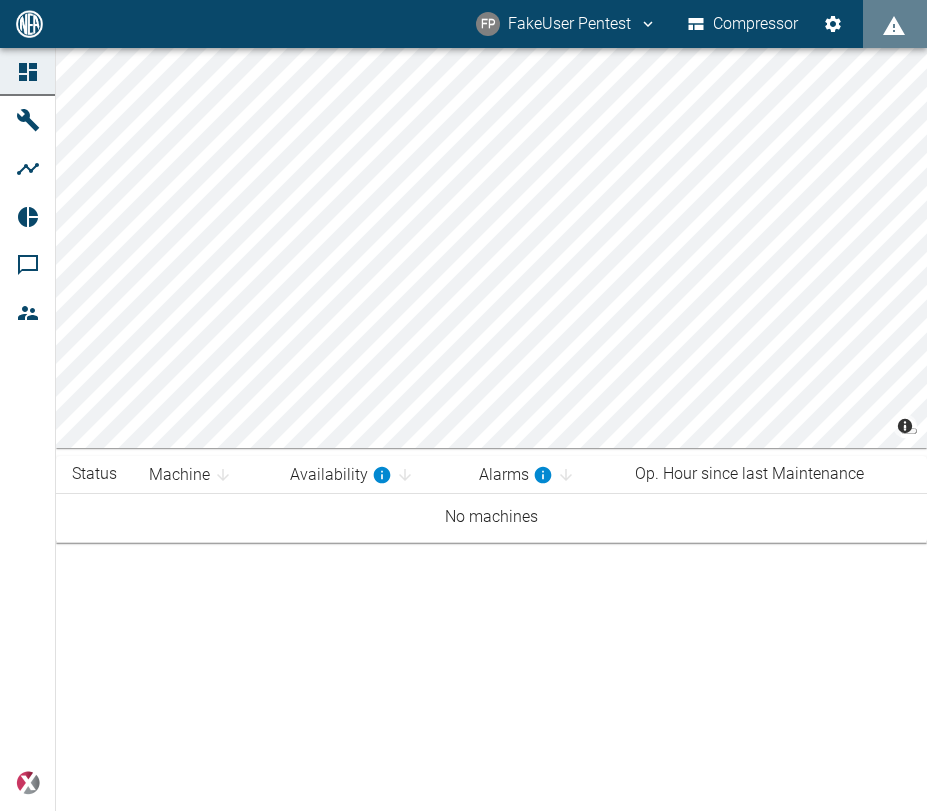 scroll, scrollTop: 0, scrollLeft: 0, axis: both 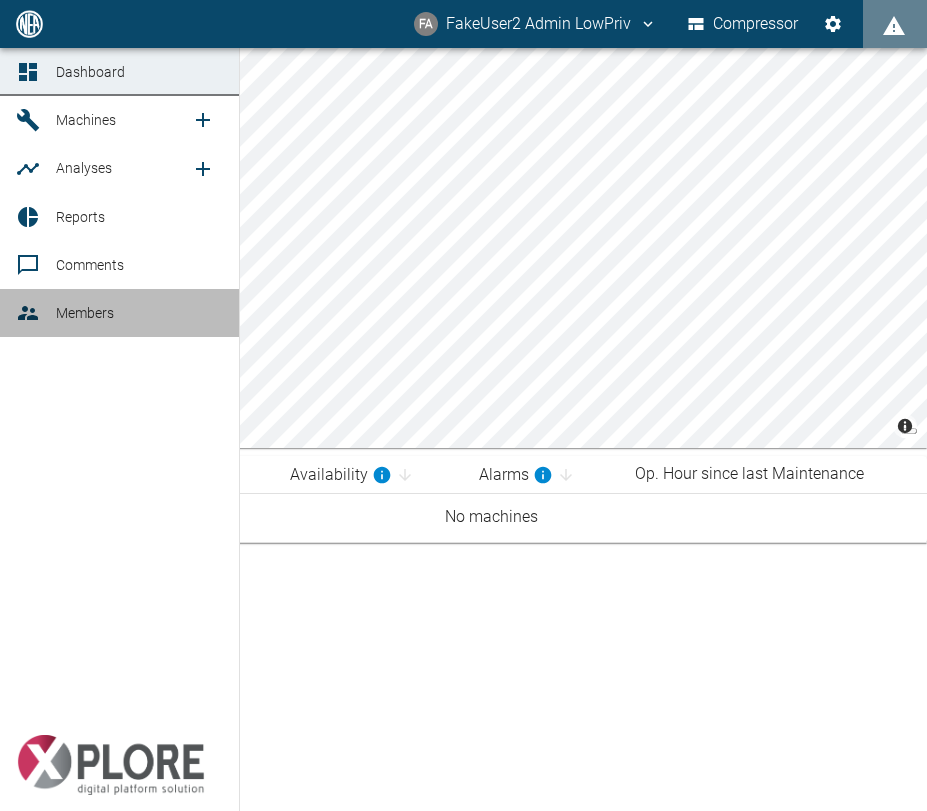 click on "Members" at bounding box center [139, 313] 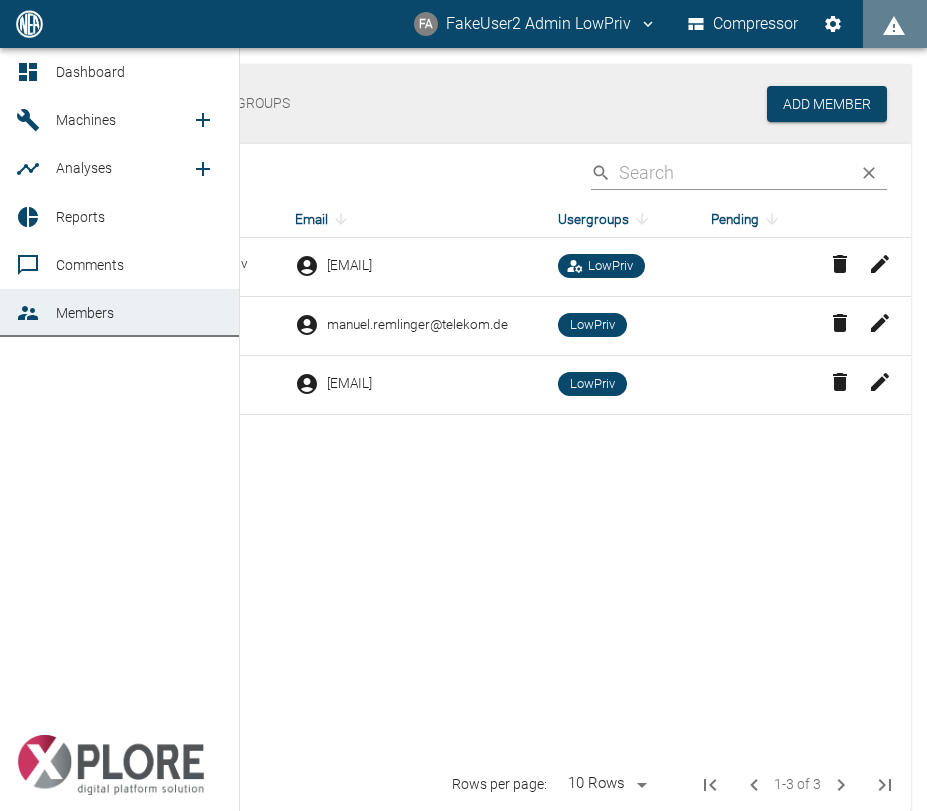 click 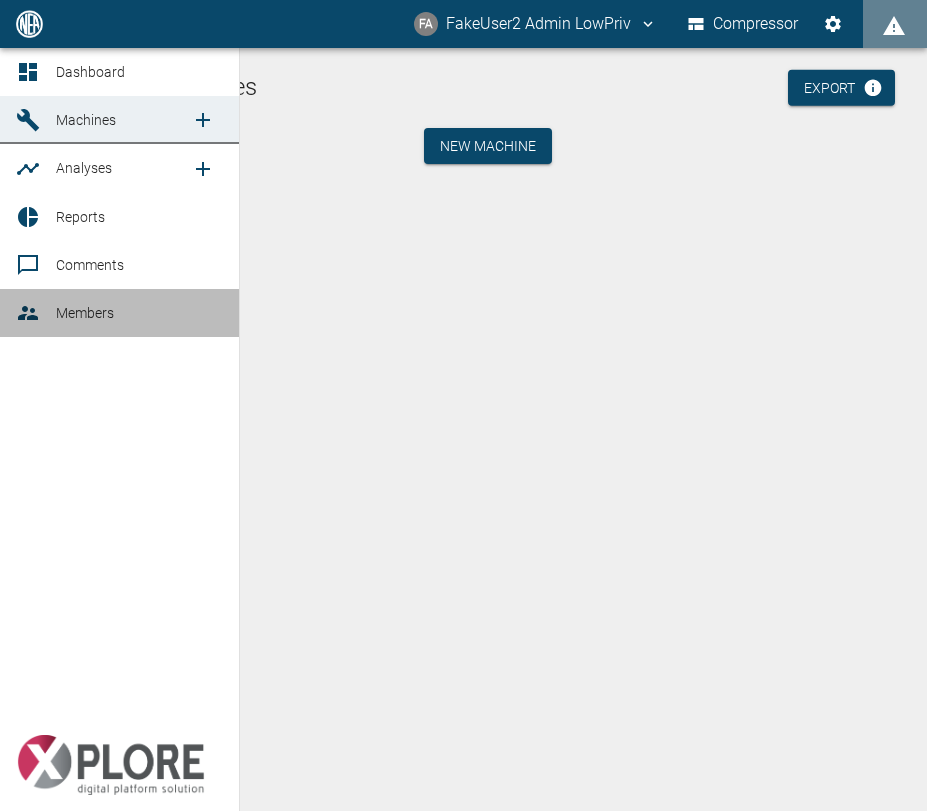 click 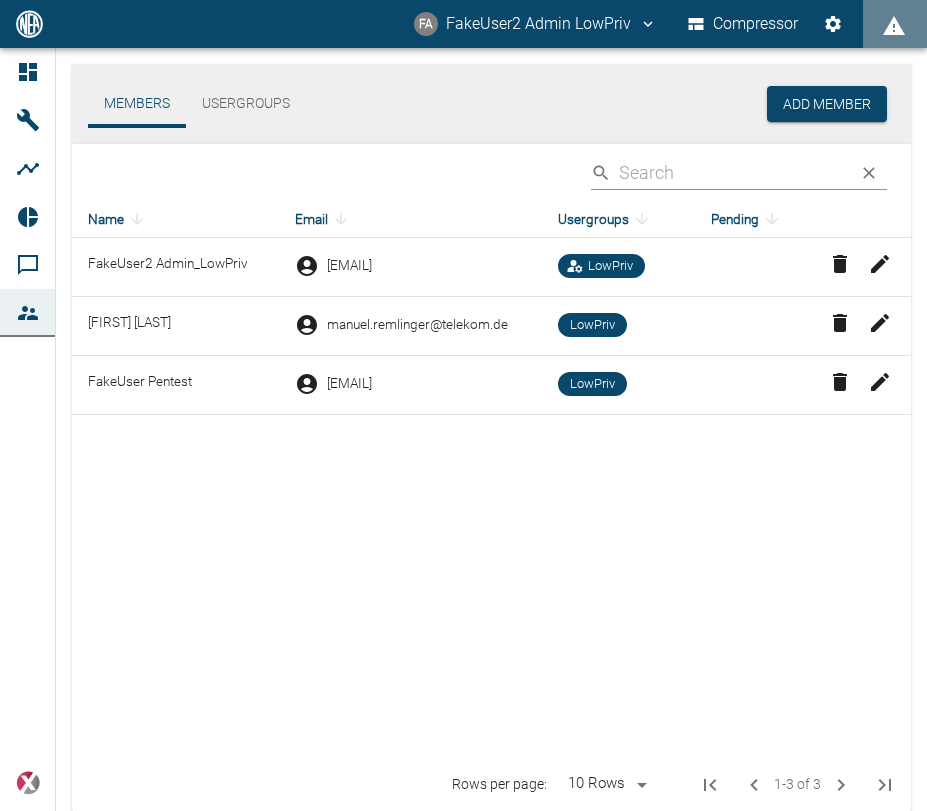 click 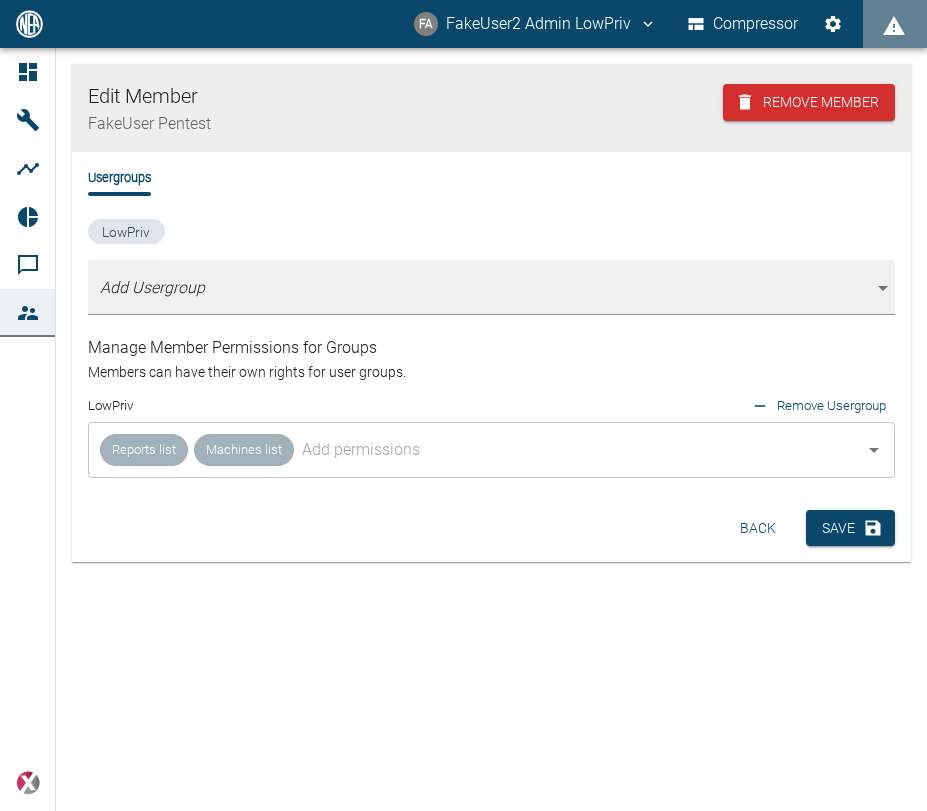 click on "Back" at bounding box center (758, 528) 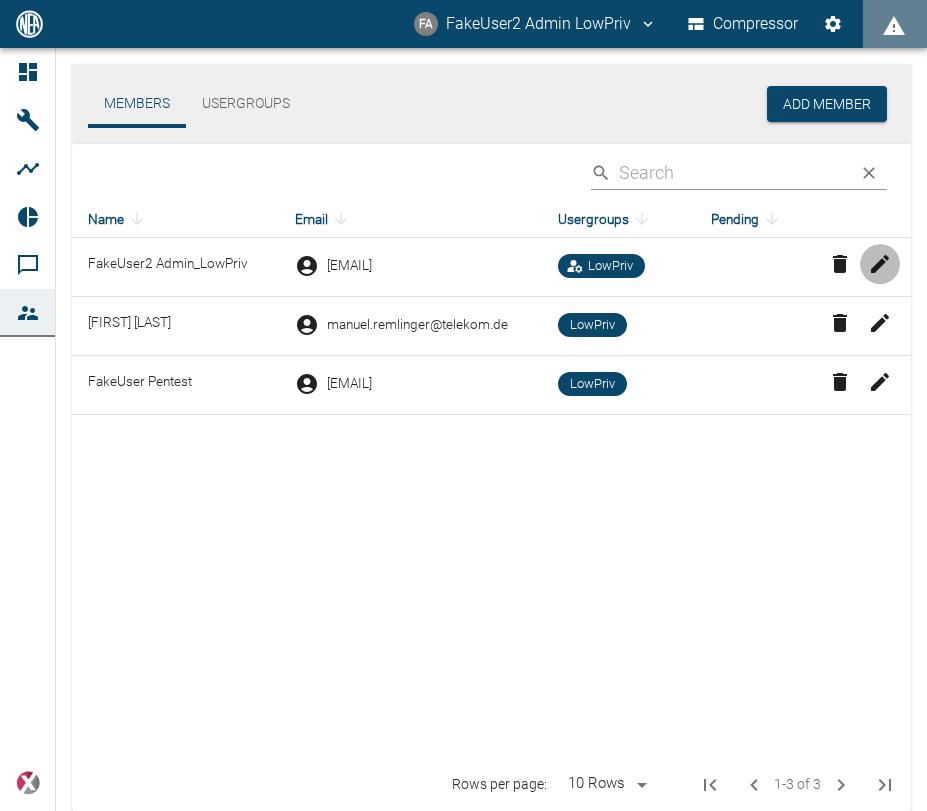 click 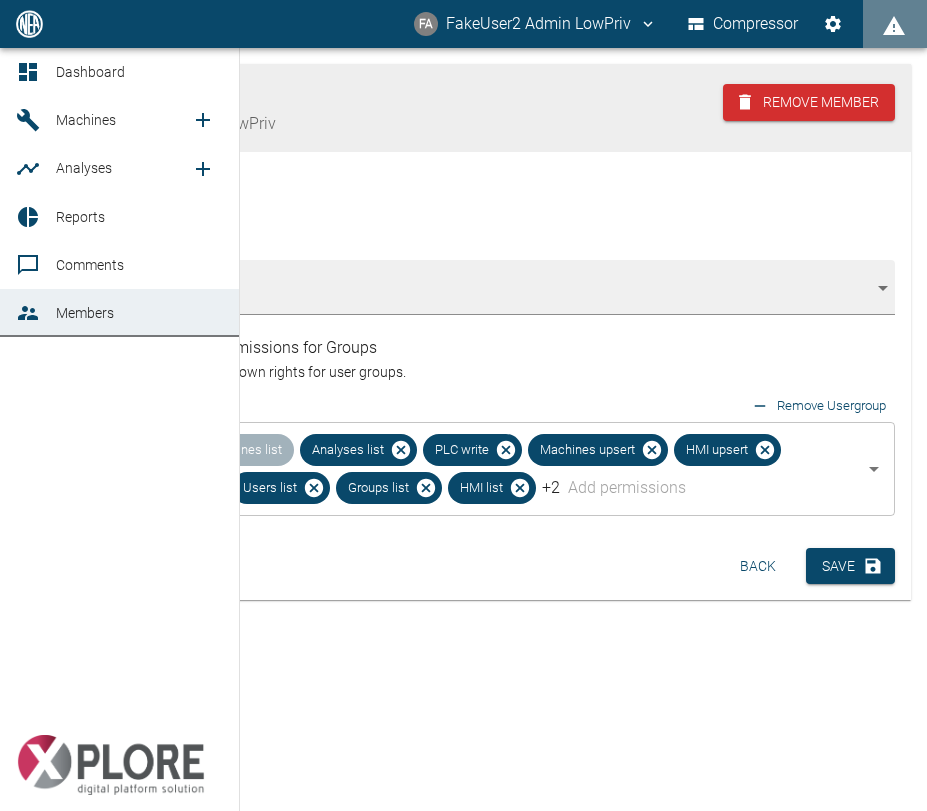 click on "Members" at bounding box center [139, 313] 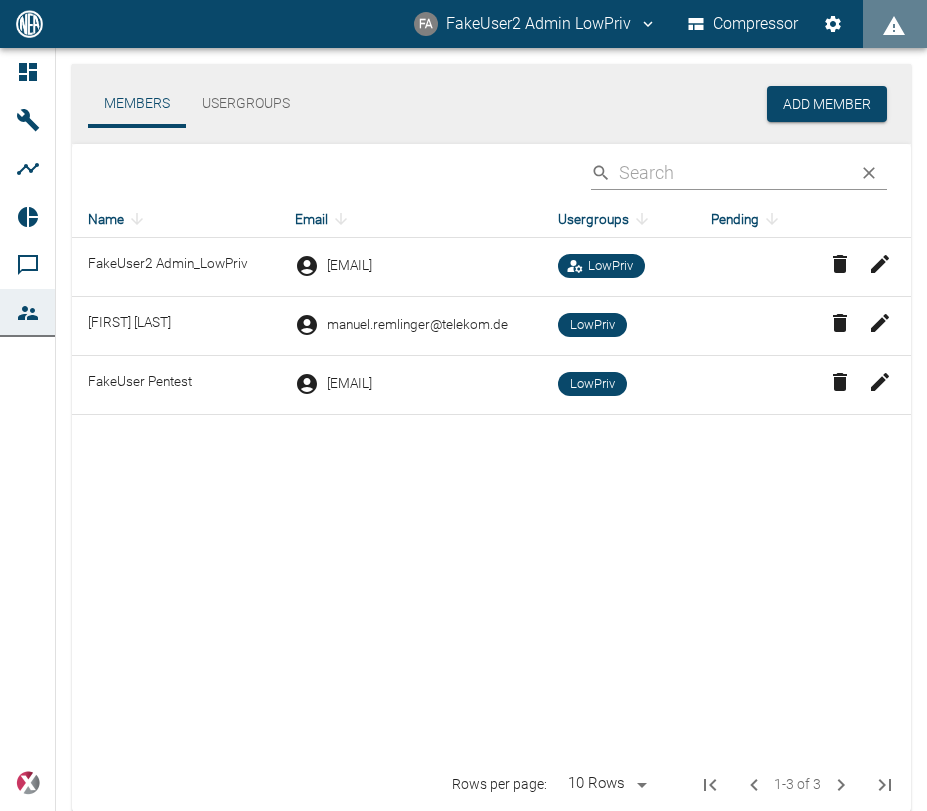 click on "Usergroups" at bounding box center (246, 104) 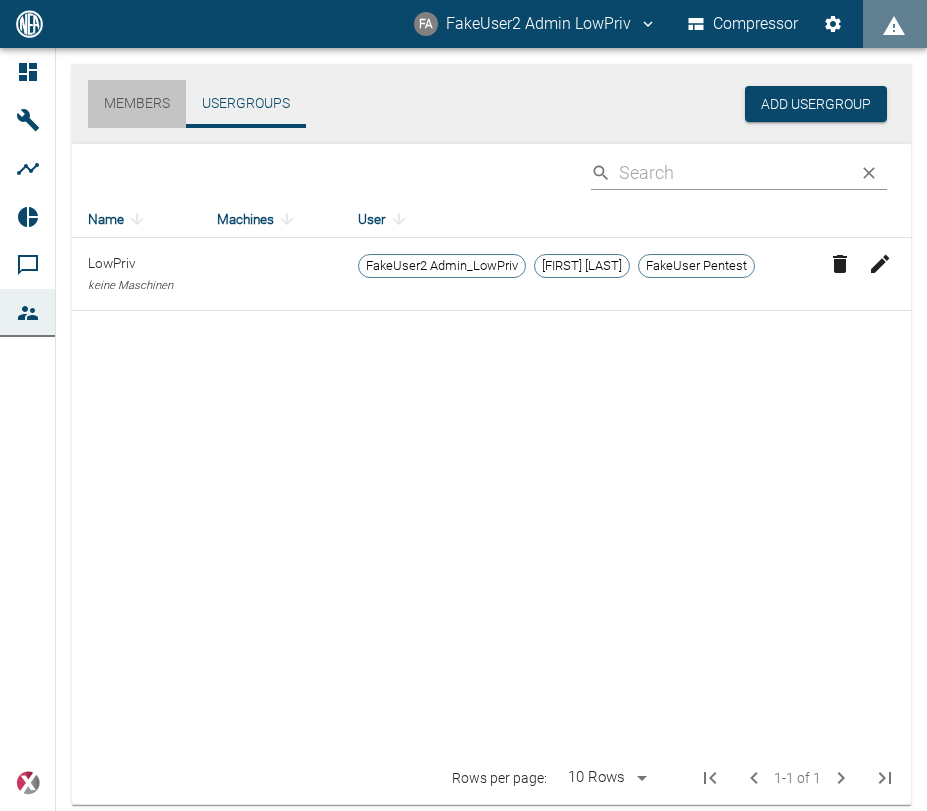 click on "Members" at bounding box center [137, 104] 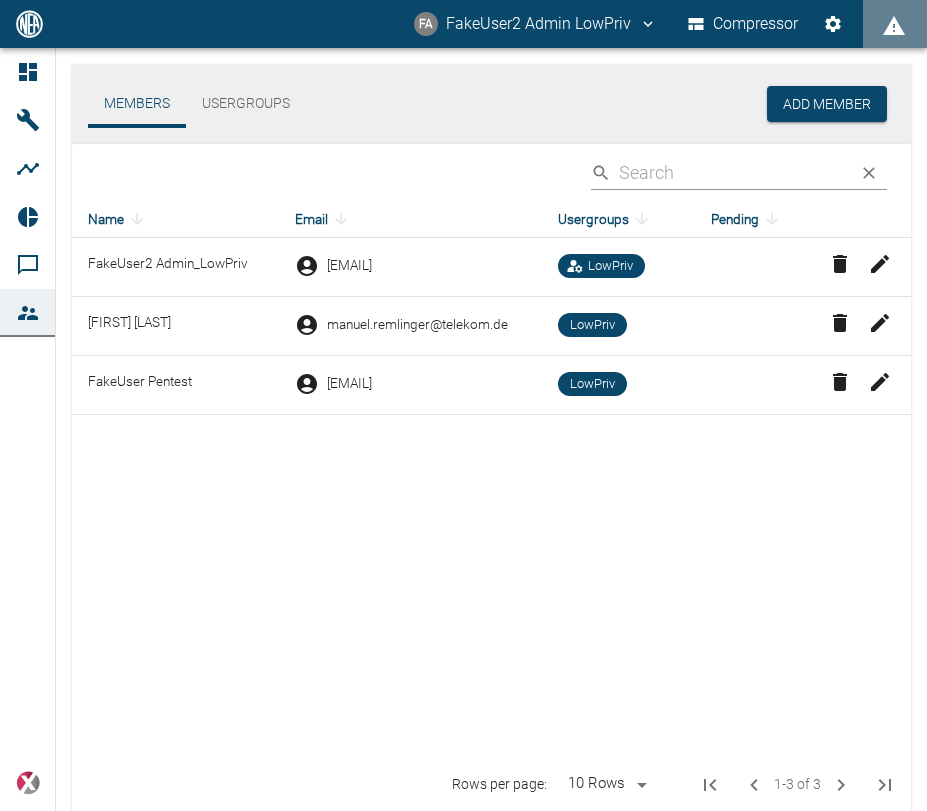 click on "Usergroups" at bounding box center (246, 104) 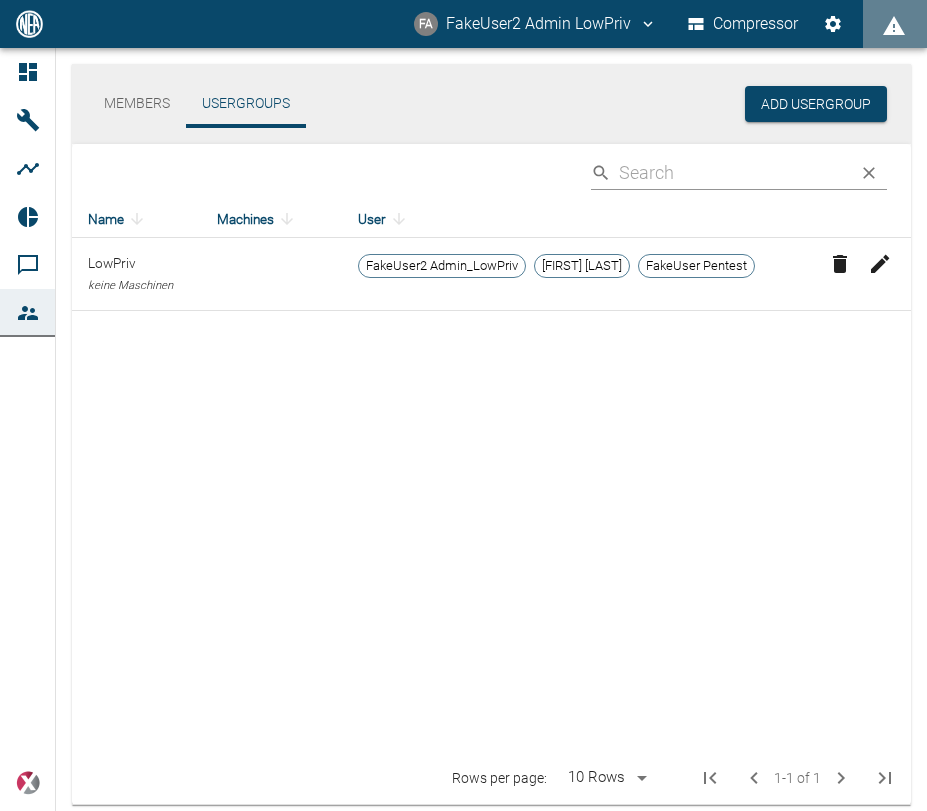 click on "Members" at bounding box center [137, 104] 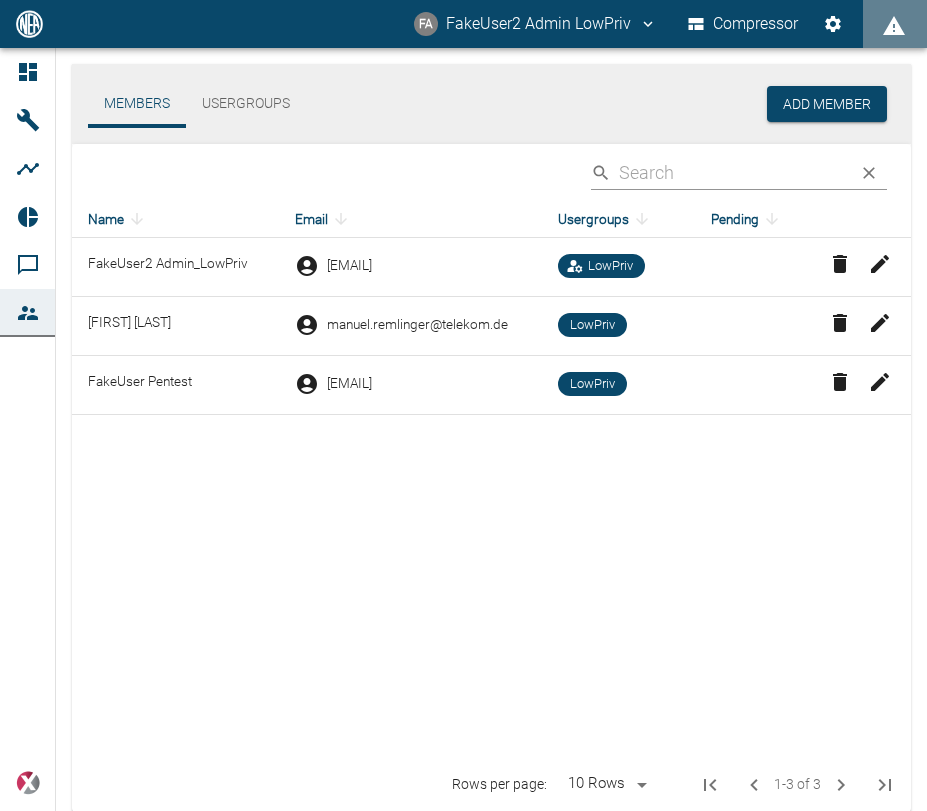 click on "Usergroups" at bounding box center [246, 104] 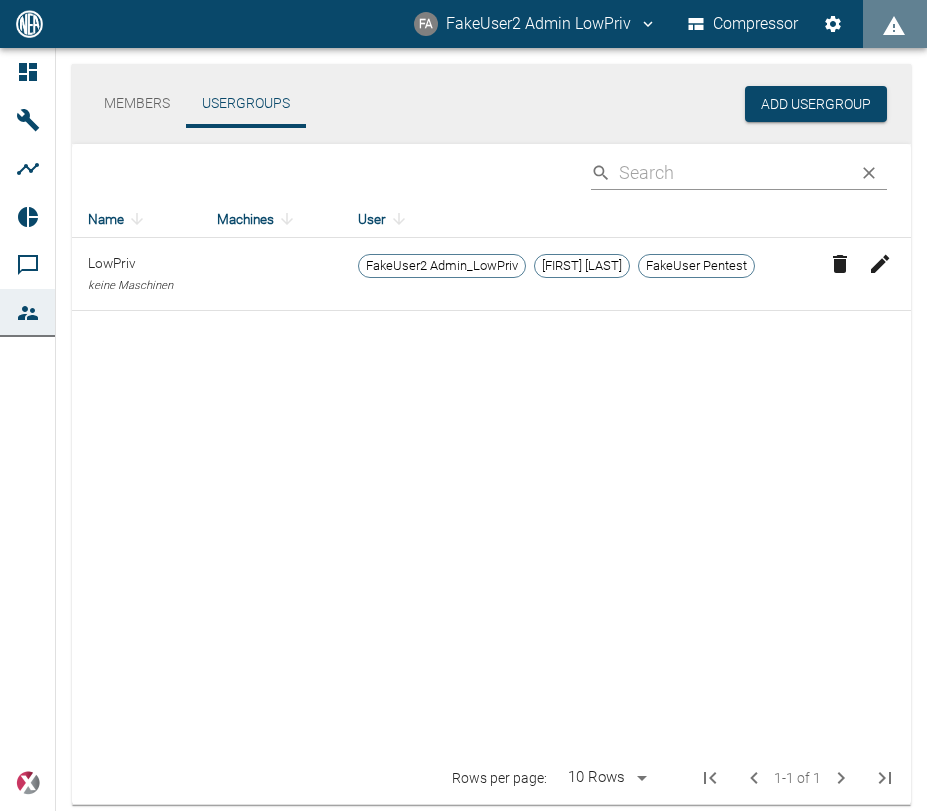 click on "Usergroups" at bounding box center (246, 104) 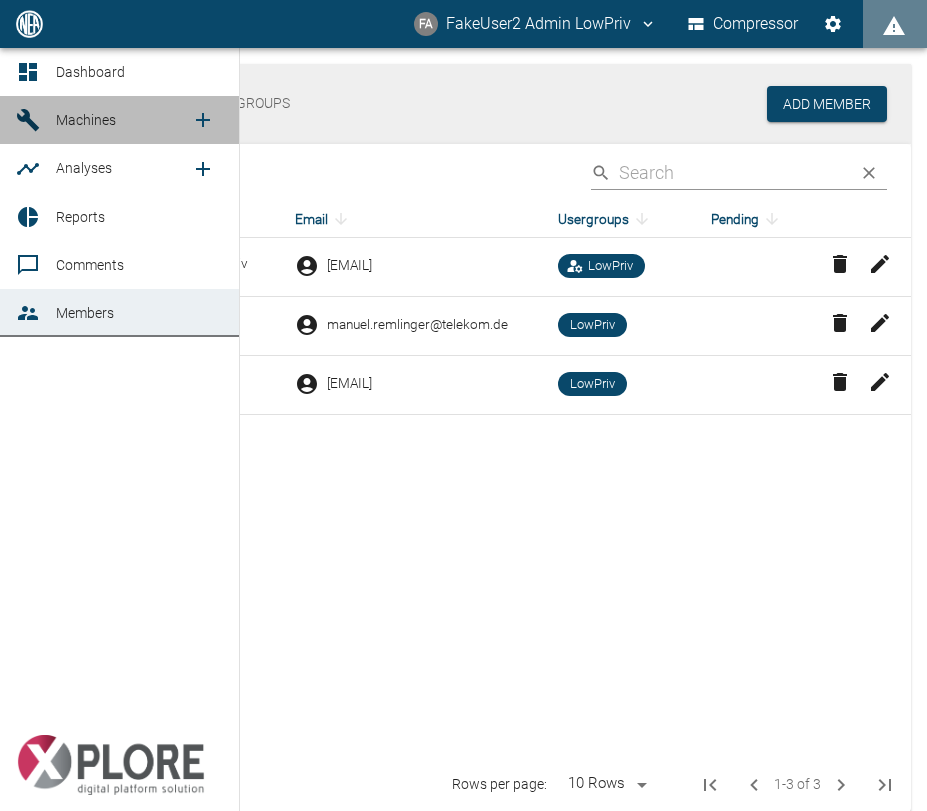 click on "Machines" at bounding box center (119, 120) 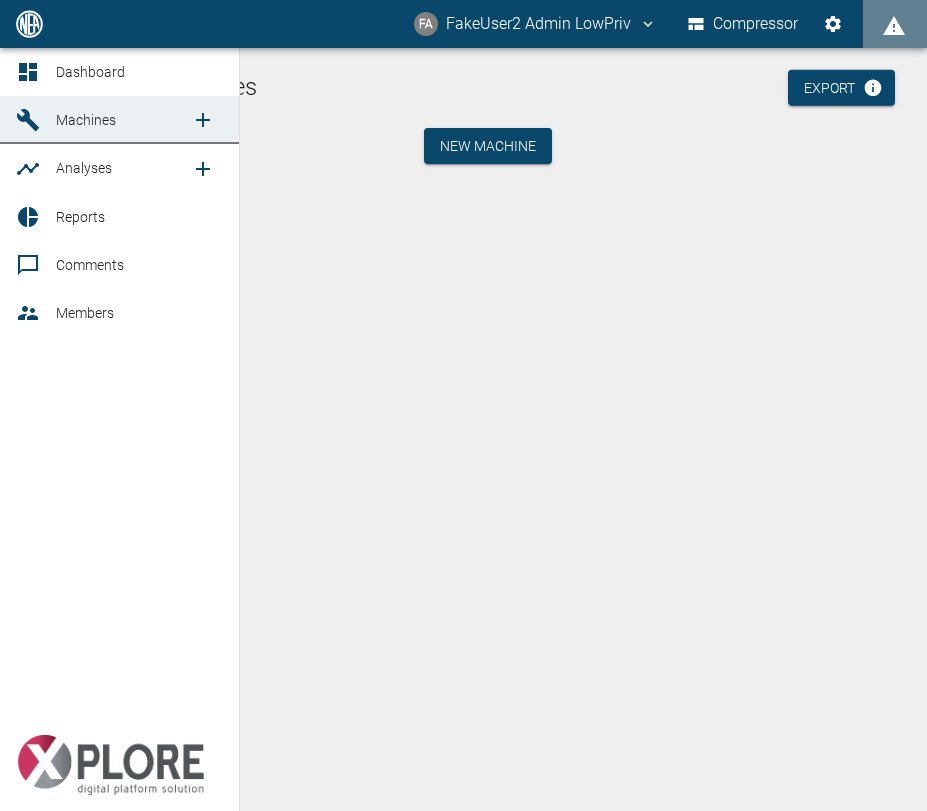 click 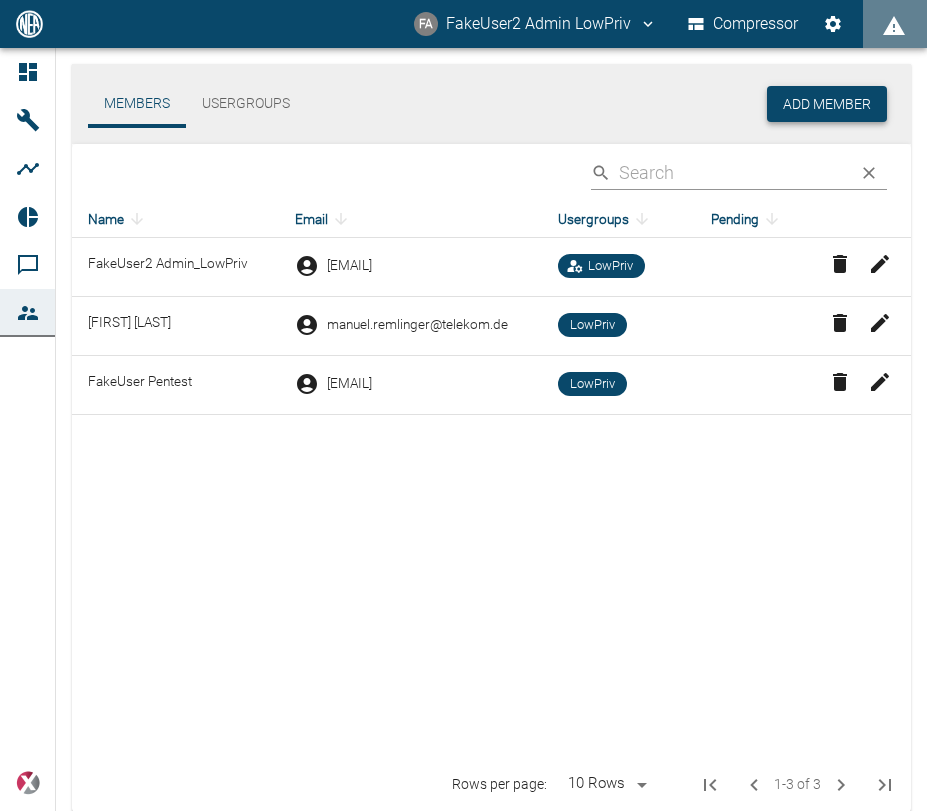 click on "Add Member" at bounding box center [827, 104] 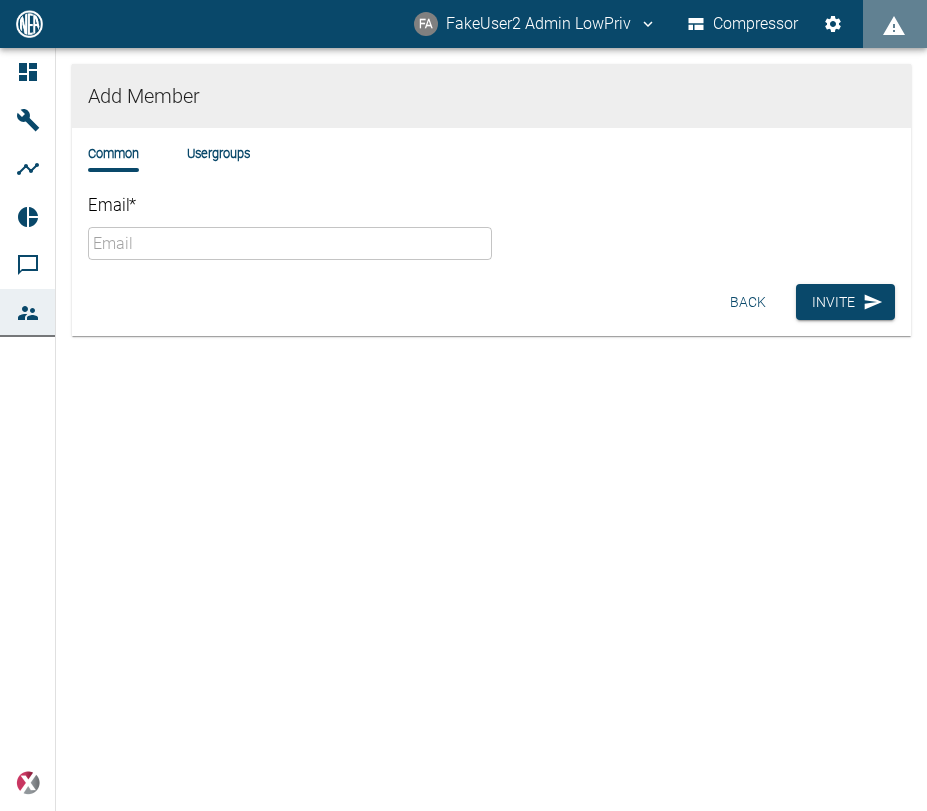click on "Email *" at bounding box center (290, 243) 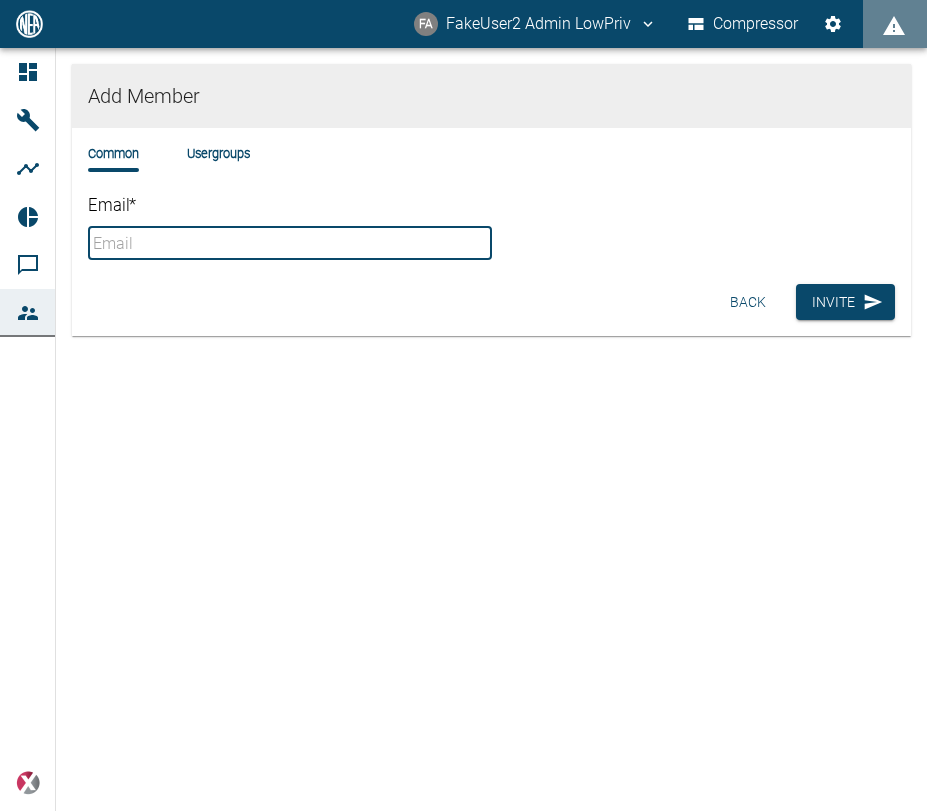 click on "Common Usergroups Email * ​" at bounding box center [491, 202] 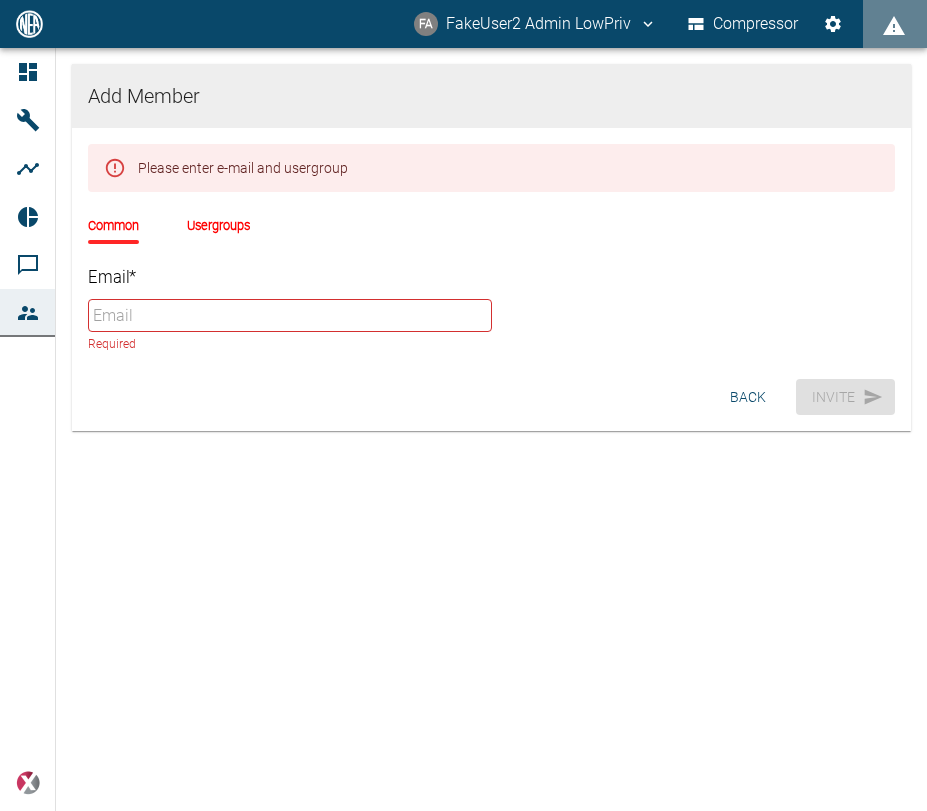 click on "Email *" at bounding box center [290, 315] 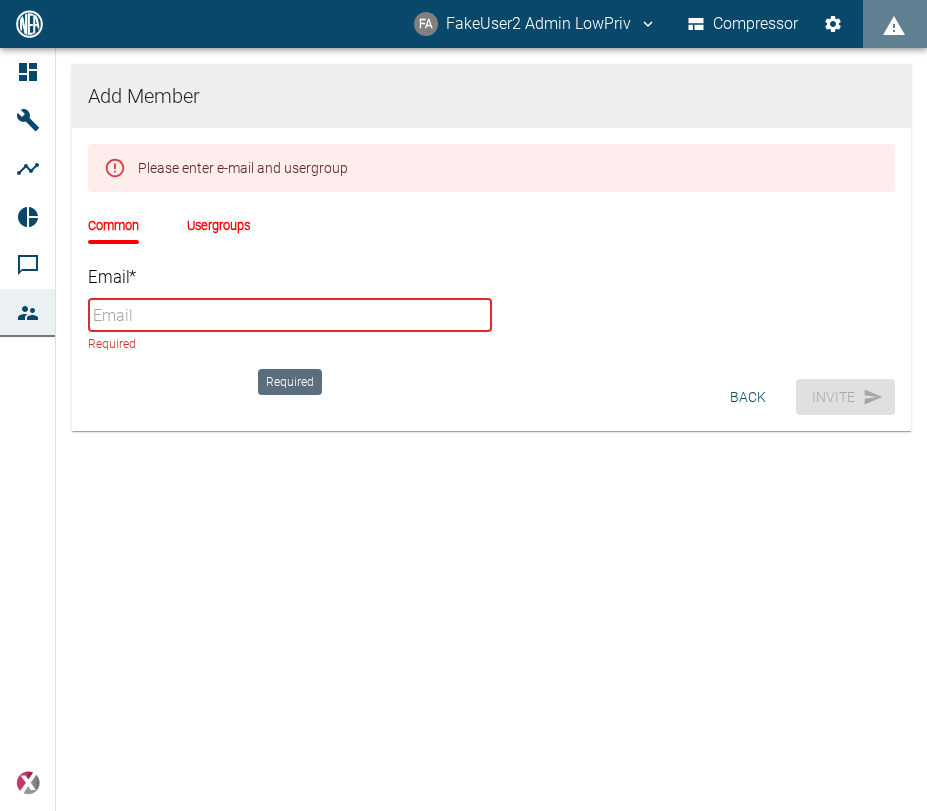 click on "Email *" at bounding box center (290, 315) 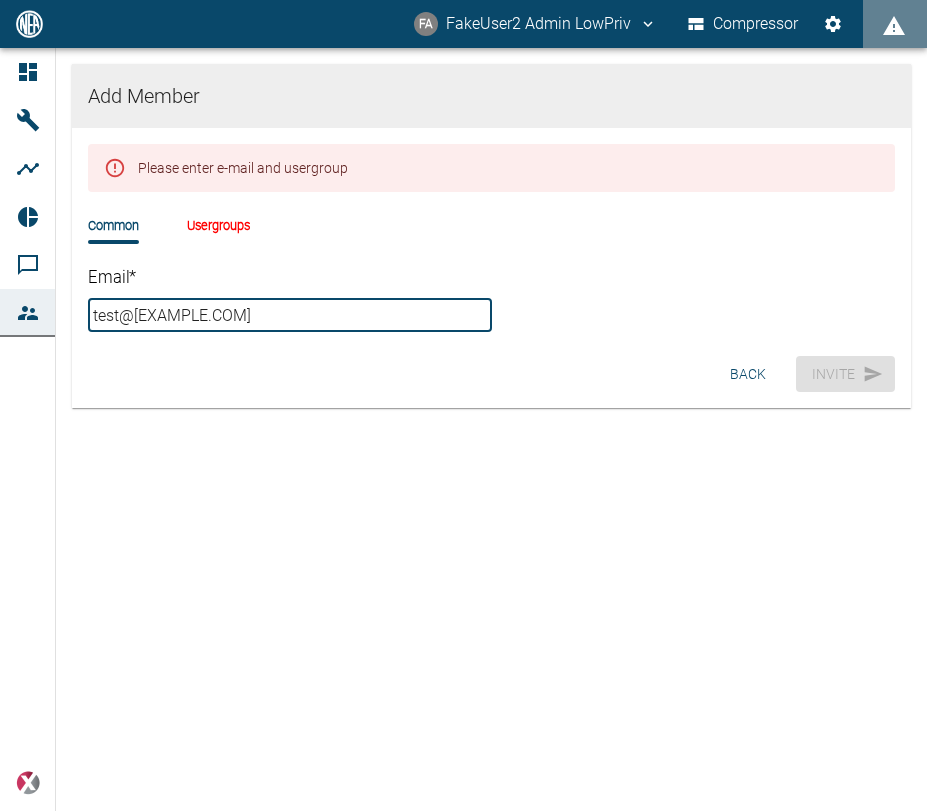 type on "test@test.com" 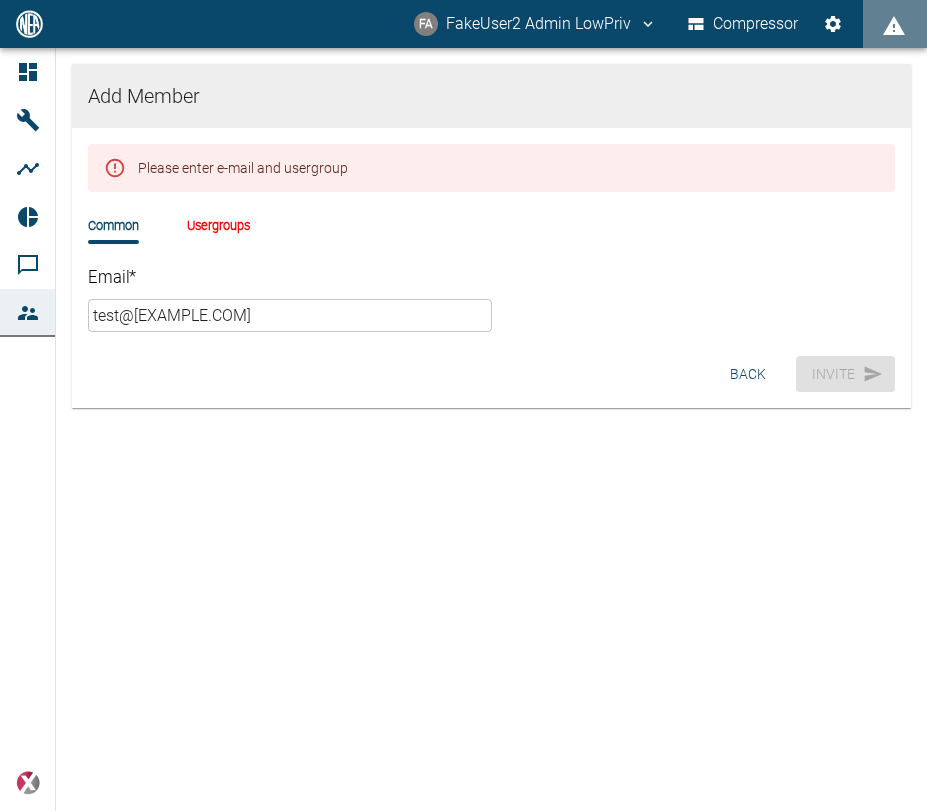 type 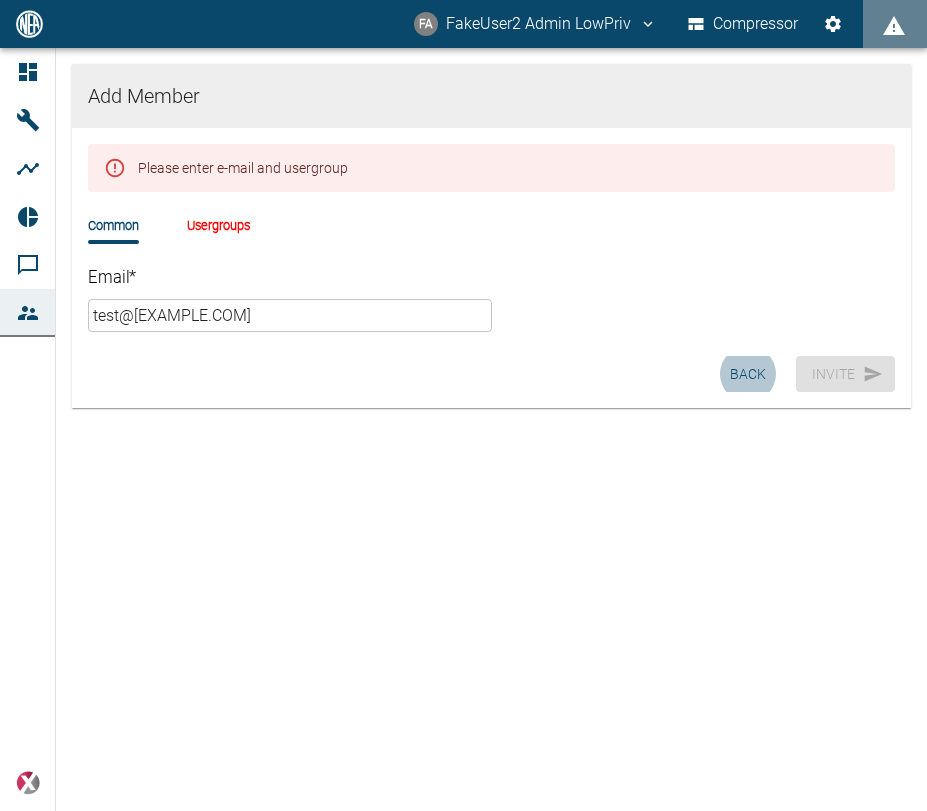click on "Common Usergroups" at bounding box center [491, 241] 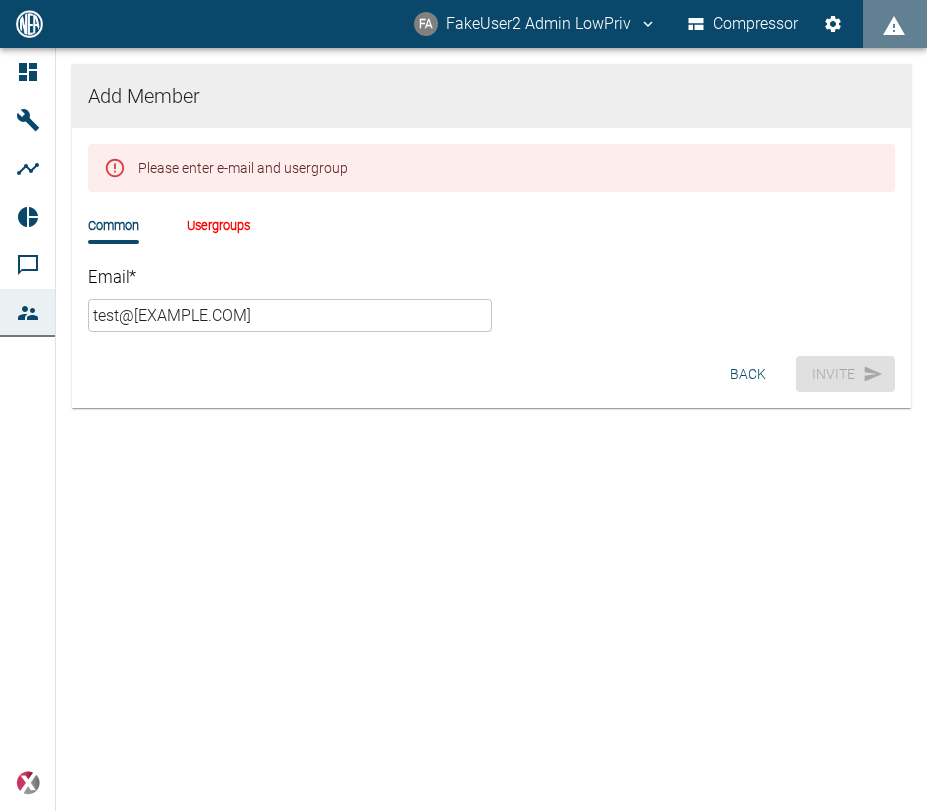 click on "Usergroups" at bounding box center (218, 225) 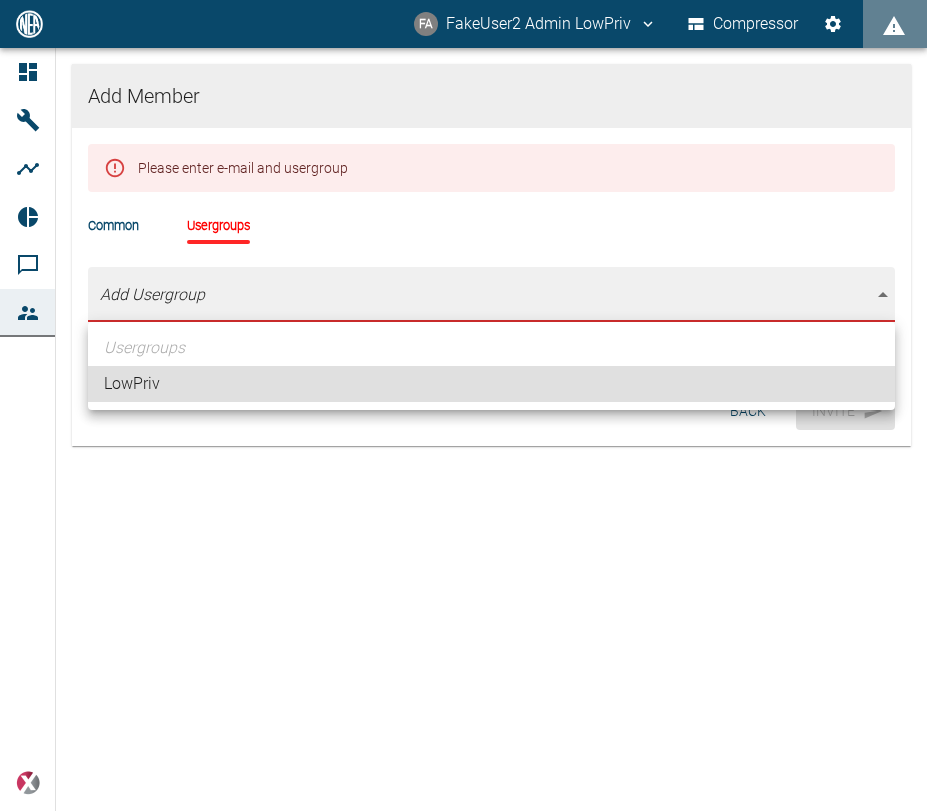 click on "FA FakeUser2 Admin LowPriv Compressor Dashboard Machines Analyses Reports Comments Members powered by Add Member Please enter e-mail and usergroup Common Usergroups Add Usergroup Required Back Invite Usergroups LowPriv" at bounding box center (463, 405) 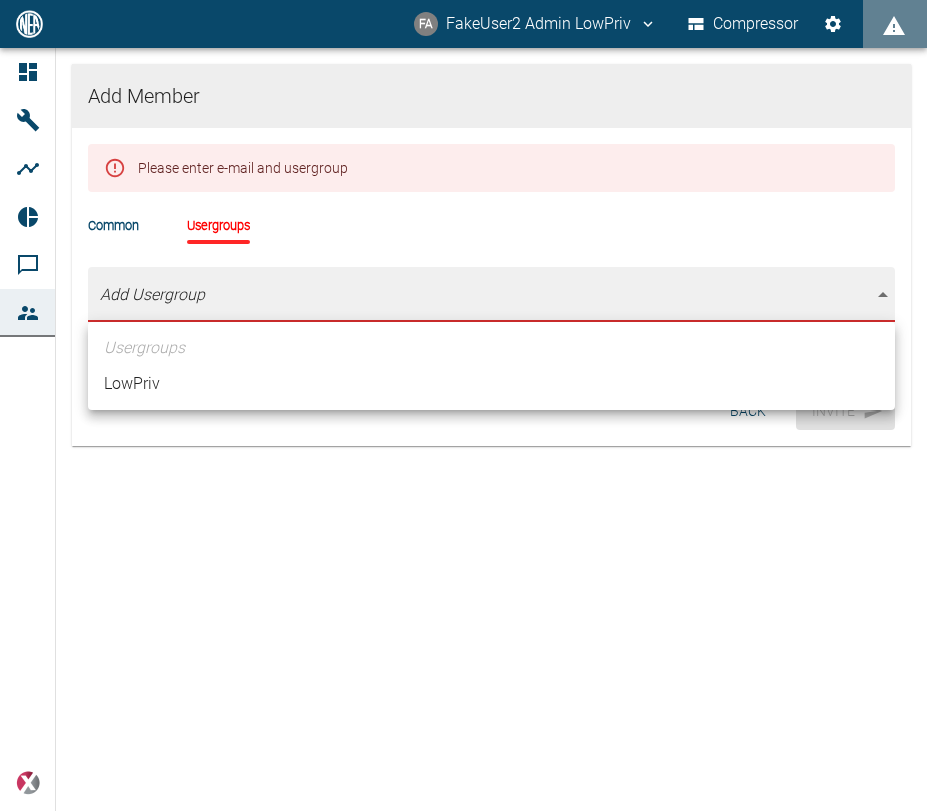 click on "Usergroups LowPriv" at bounding box center [491, 366] 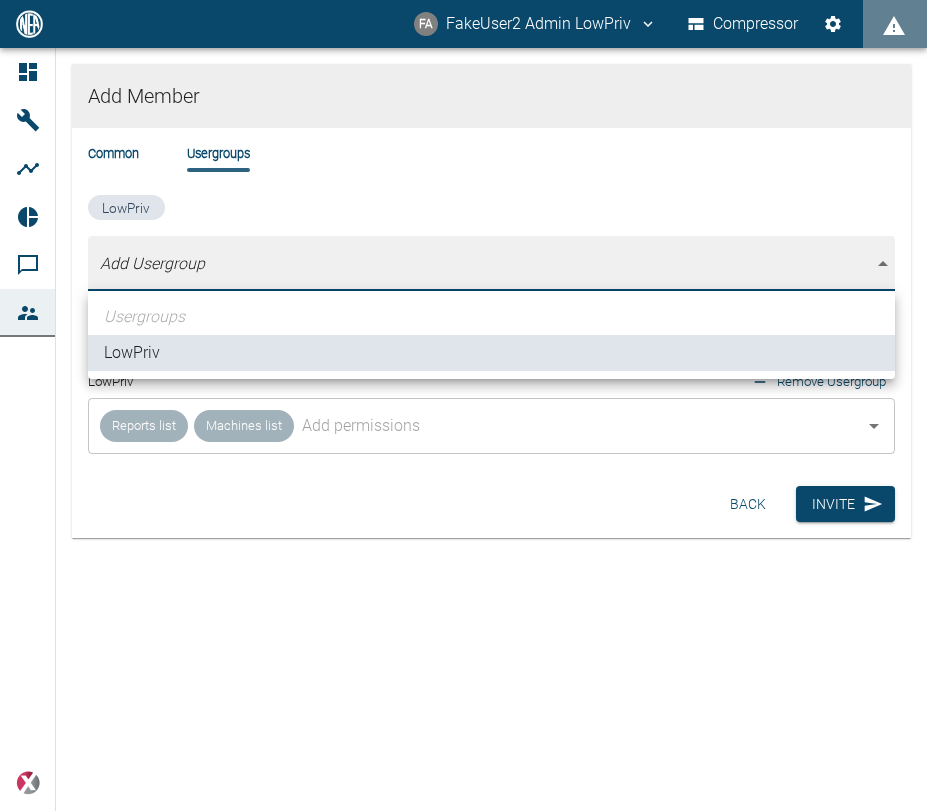 click at bounding box center (463, 405) 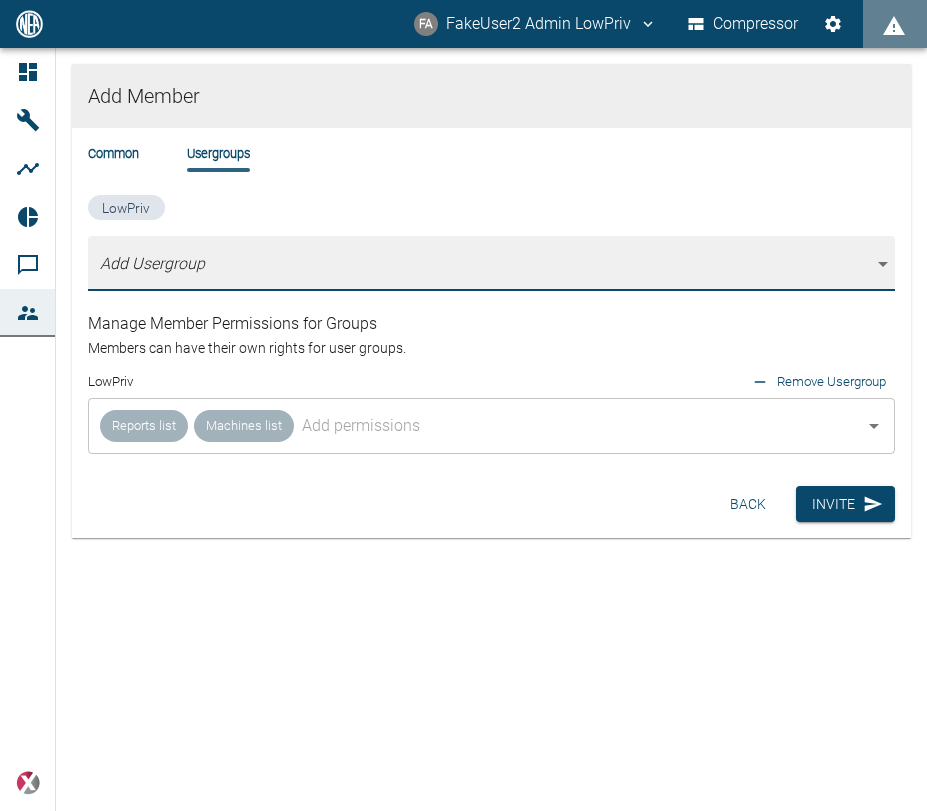 click on "FA FakeUser2 Admin LowPriv Compressor Dashboard Machines Analyses Reports Comments Members powered by Add Member Common Usergroups LowPriv Add Usergroup [object Object] Manage Member Permissions for Groups Members can have their own rights for user groups. LowPriv Remove Usergroup Reports list Machines list ​ Back Invite" at bounding box center (463, 405) 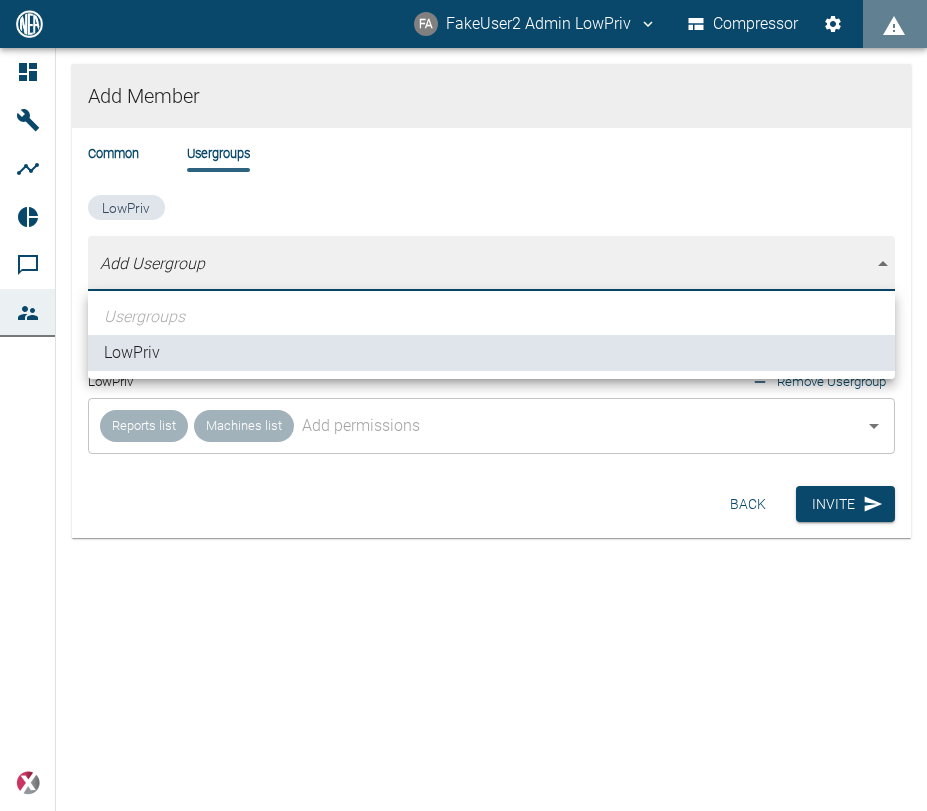 click at bounding box center (463, 405) 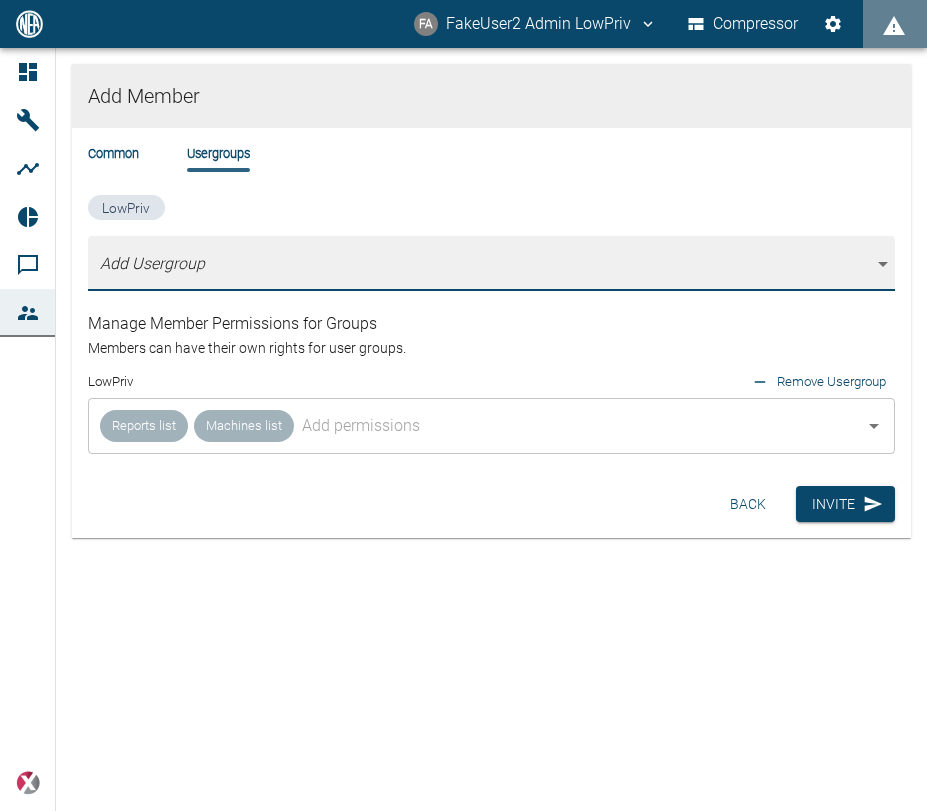 click on "Common Usergroups" at bounding box center [491, 169] 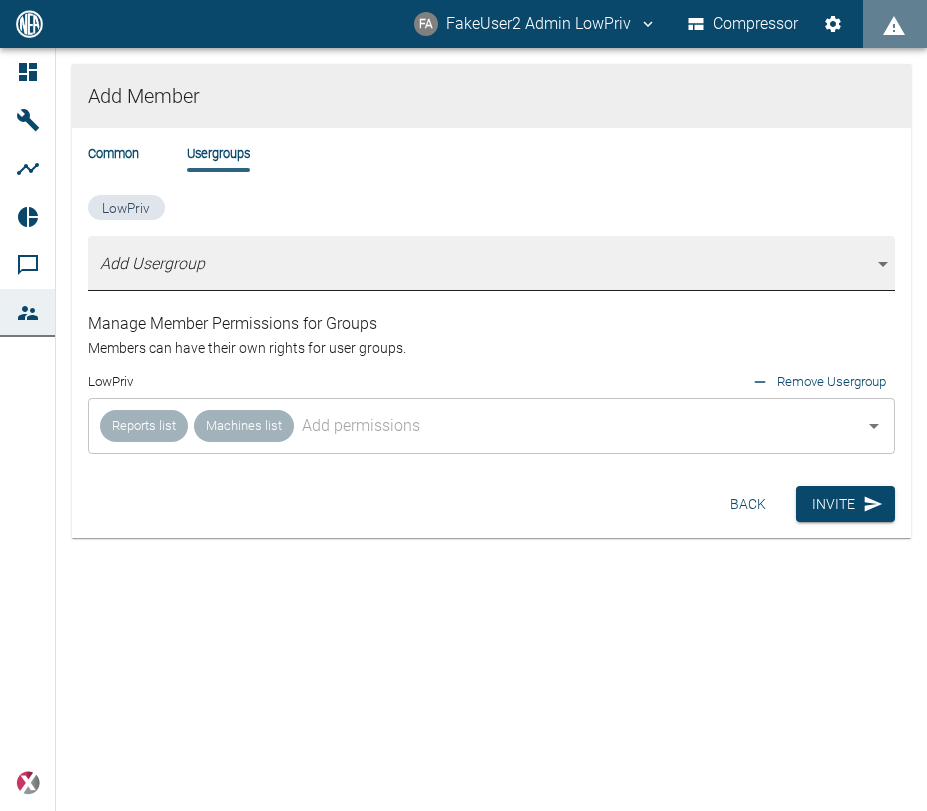 click on "FA FakeUser2 Admin LowPriv Compressor Dashboard Machines Analyses Reports Comments Members powered by Add Member Common Usergroups LowPriv Add Usergroup [object Object] Manage Member Permissions for Groups Members can have their own rights for user groups. LowPriv Remove Usergroup Reports list Machines list ​ Back Invite" at bounding box center (463, 405) 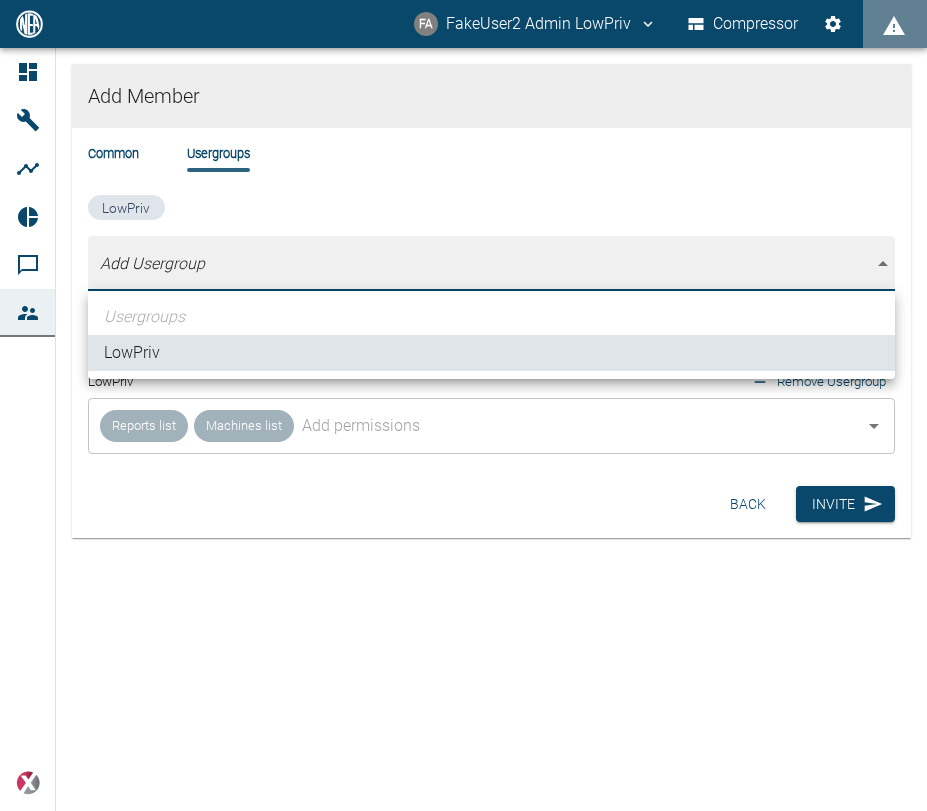 click on "Usergroups LowPriv" at bounding box center [491, 335] 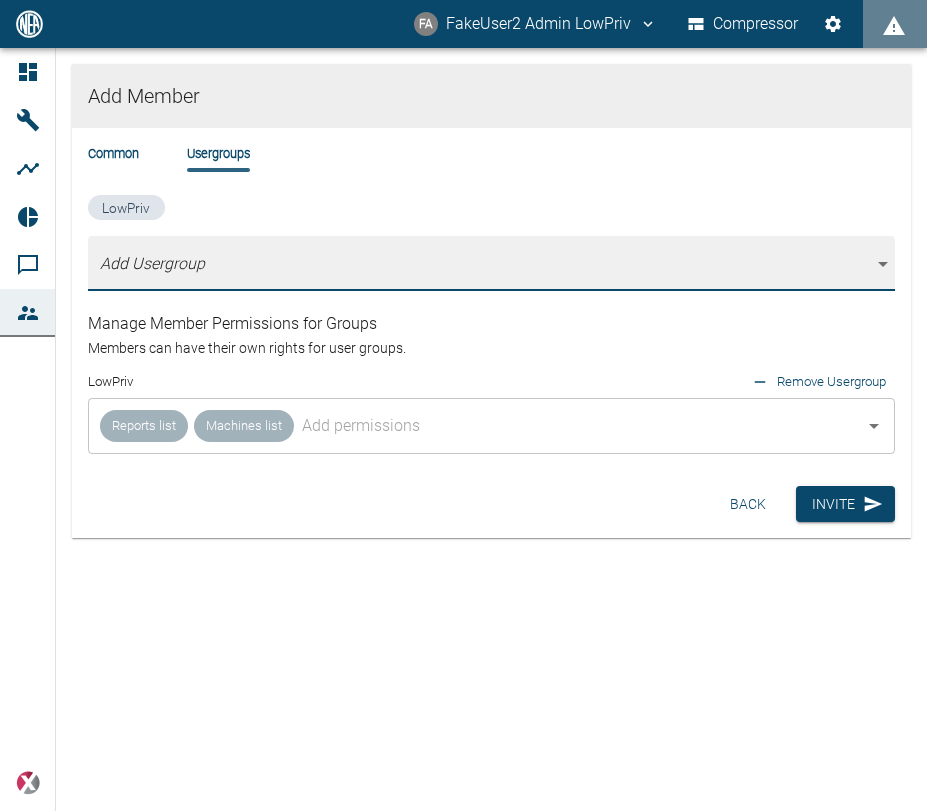 click on "Common Usergroups LowPriv Add Usergroup [object Object] Manage Member Permissions for Groups Members can have their own rights for user groups. LowPriv Remove Usergroup Reports list Machines list ​" at bounding box center (491, 303) 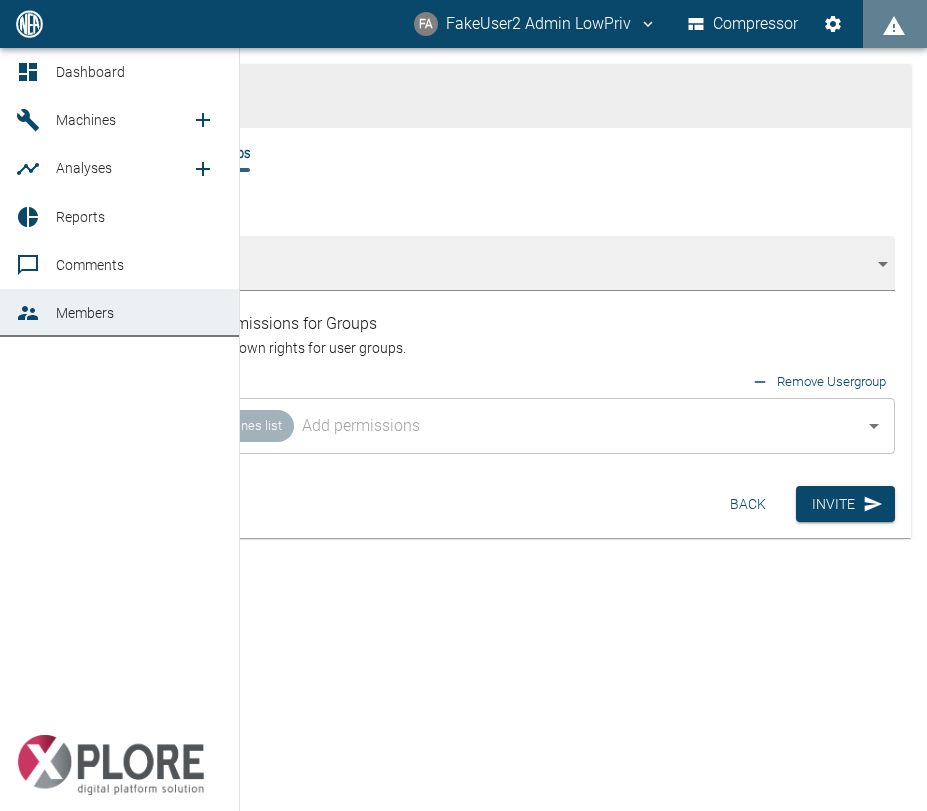 click 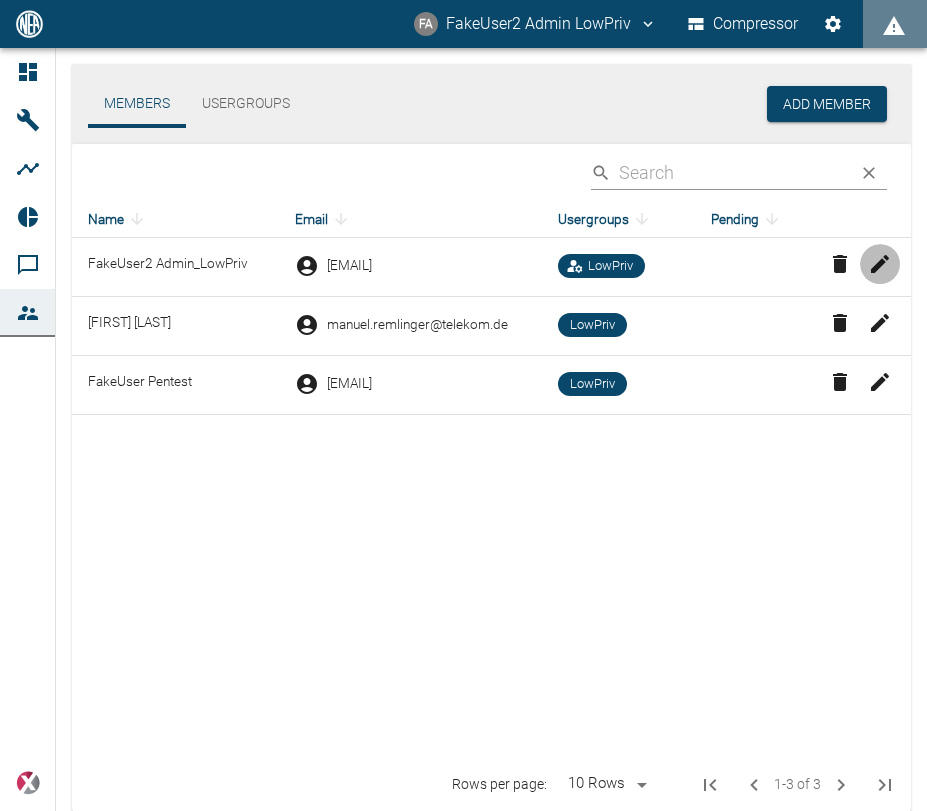 click 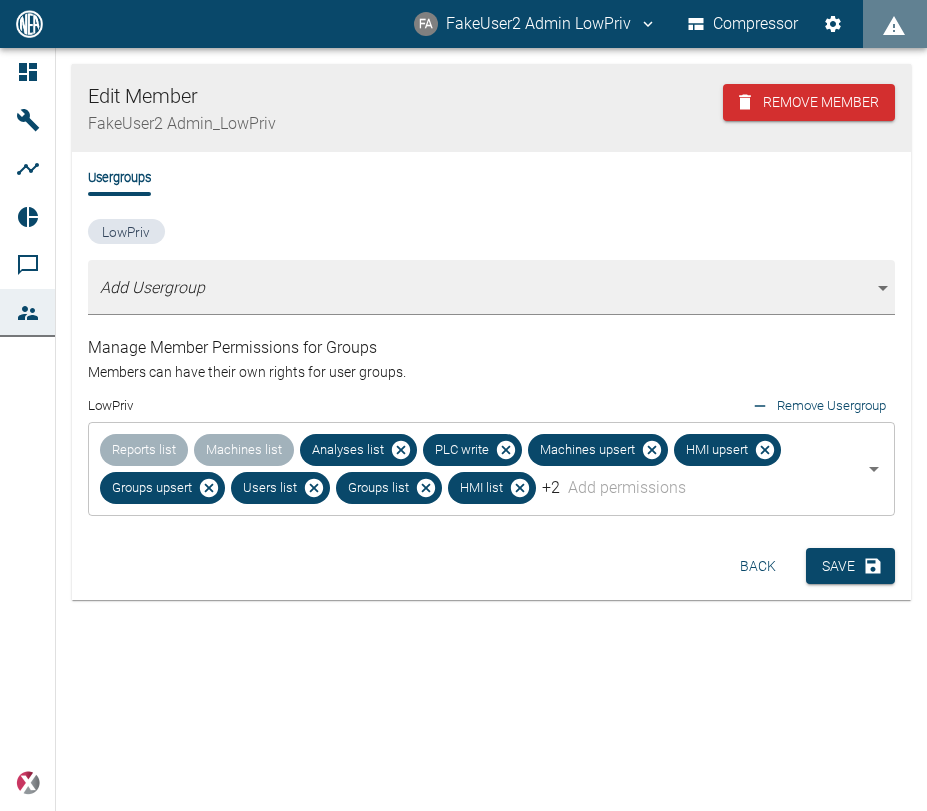 click on "Usergroups" at bounding box center (491, 193) 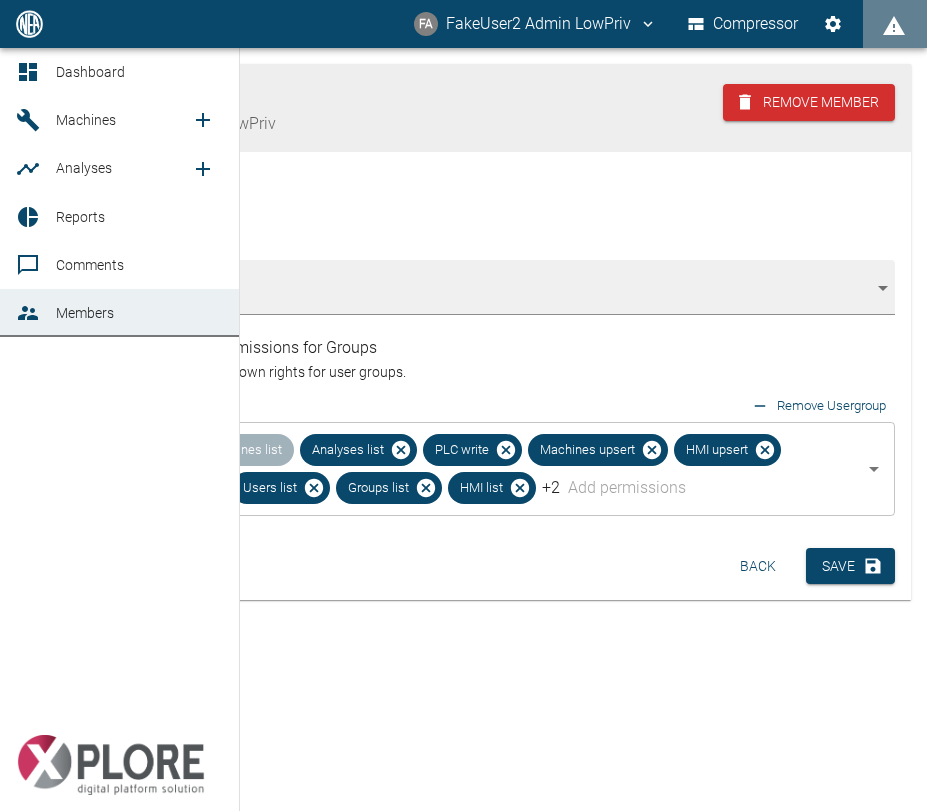 click 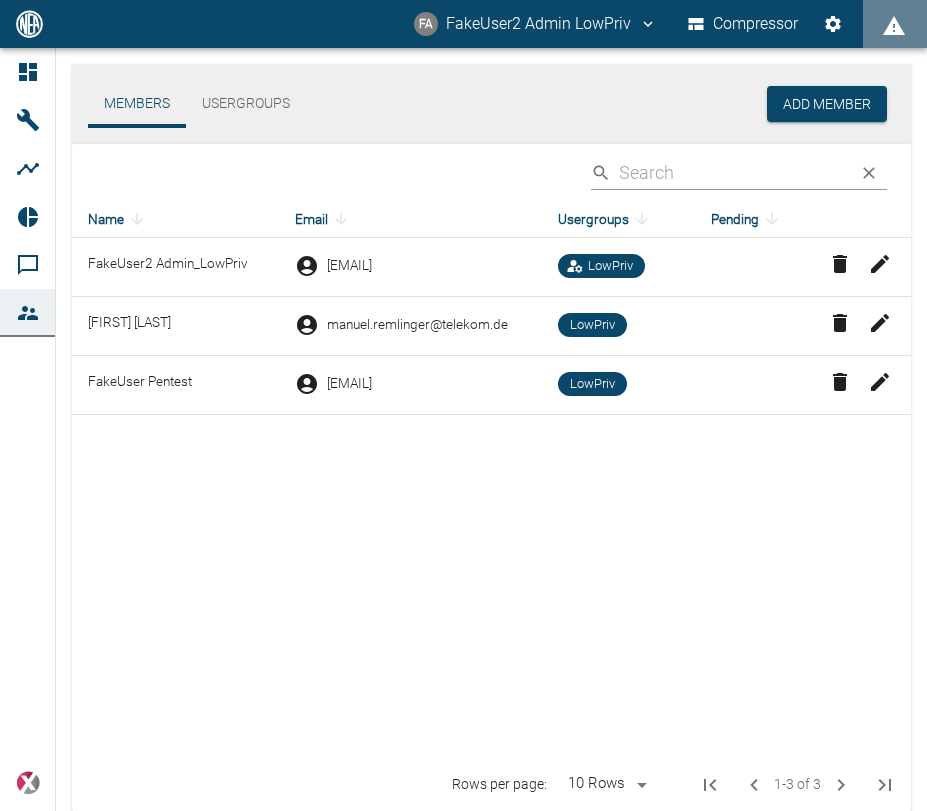 click on "Name Email Usergroups Pending FakeUser2 Admin_LowPriv rejaci1821@im5z.com LowPriv Manuel Remlinger manuel.remlinger@telekom.de LowPriv FakeUser Pentest locewek453@foboxs.com LowPriv" at bounding box center (491, 480) 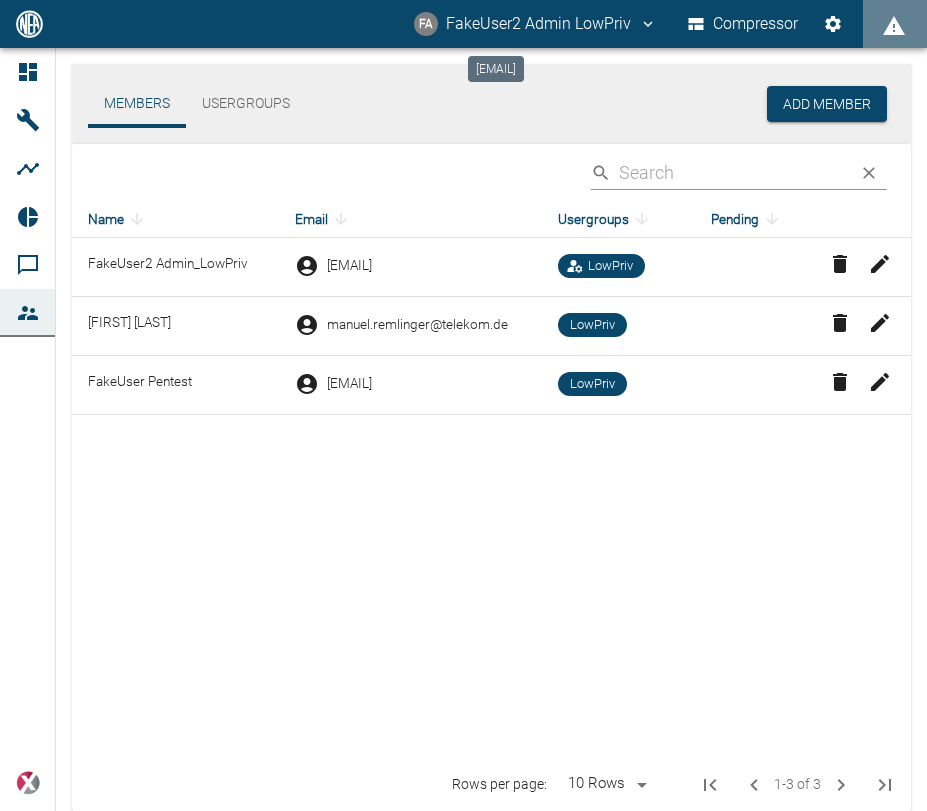 click on "FA FakeUser2 Admin LowPriv" at bounding box center (535, 24) 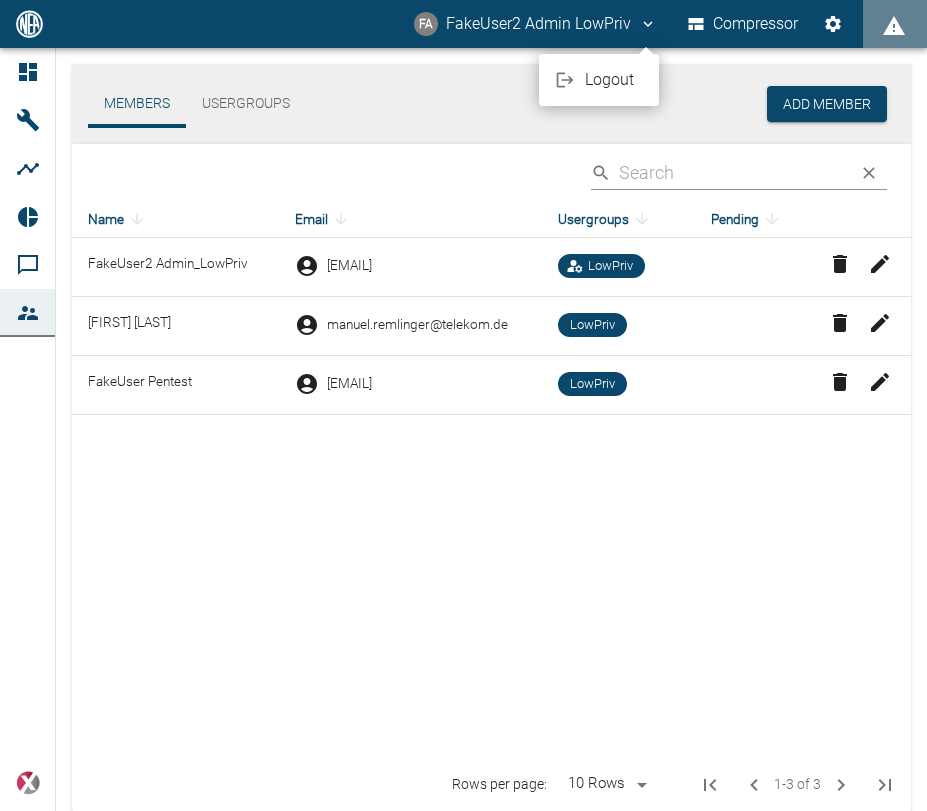click on "Logout" at bounding box center [614, 80] 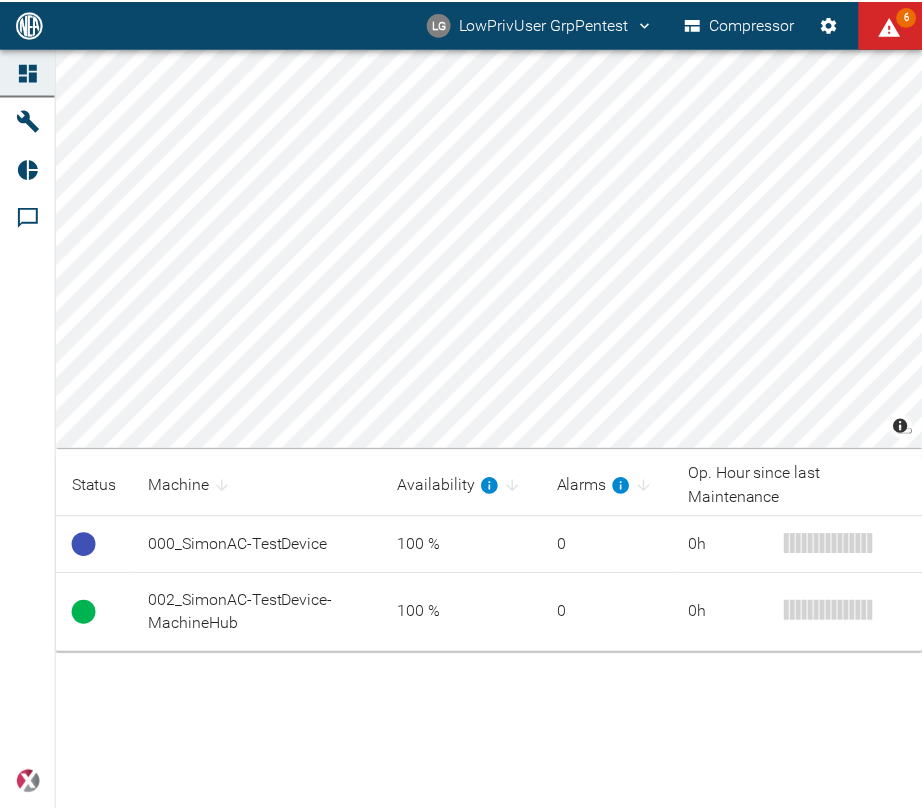 scroll, scrollTop: 0, scrollLeft: 0, axis: both 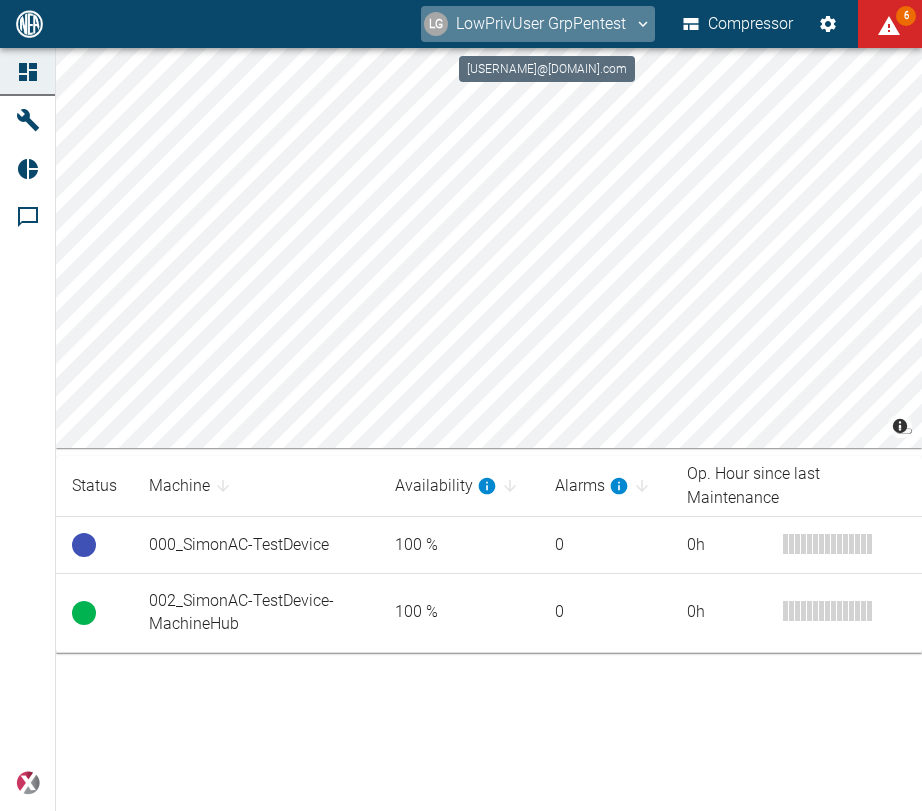 click on "LG LowPrivUser GrpPentest" at bounding box center [538, 24] 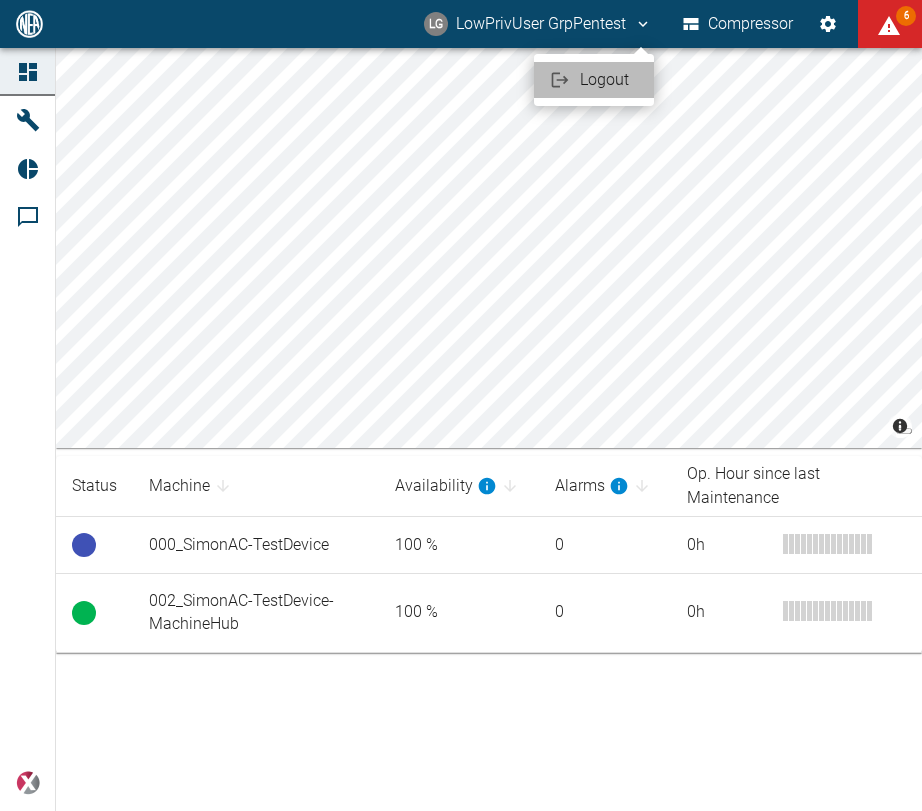click on "Logout" at bounding box center (609, 80) 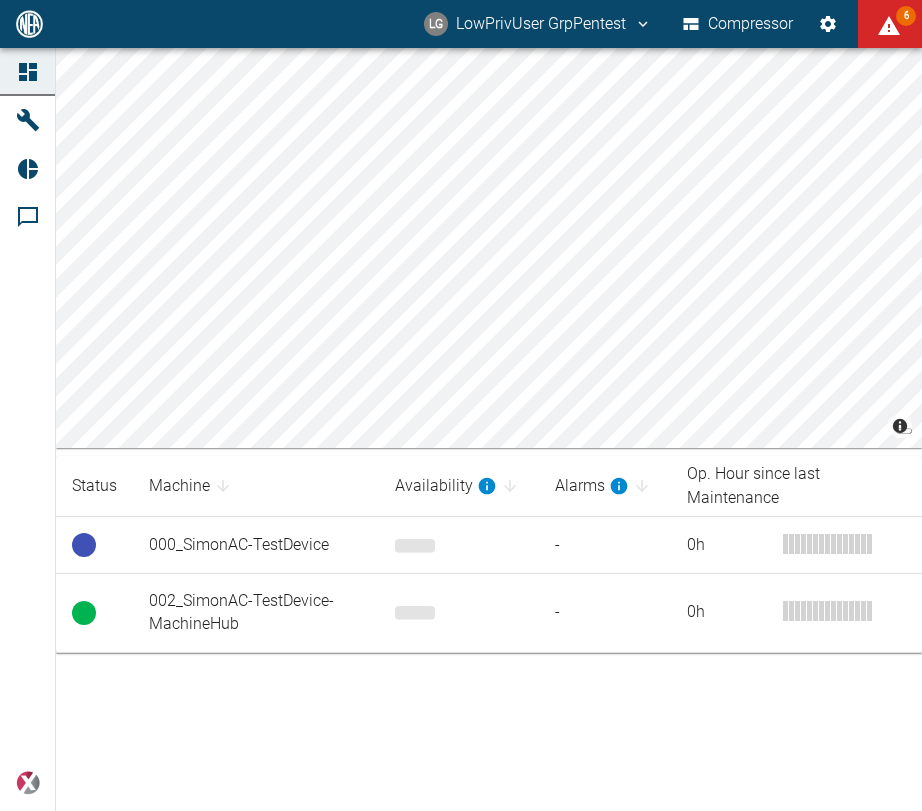scroll, scrollTop: 0, scrollLeft: 0, axis: both 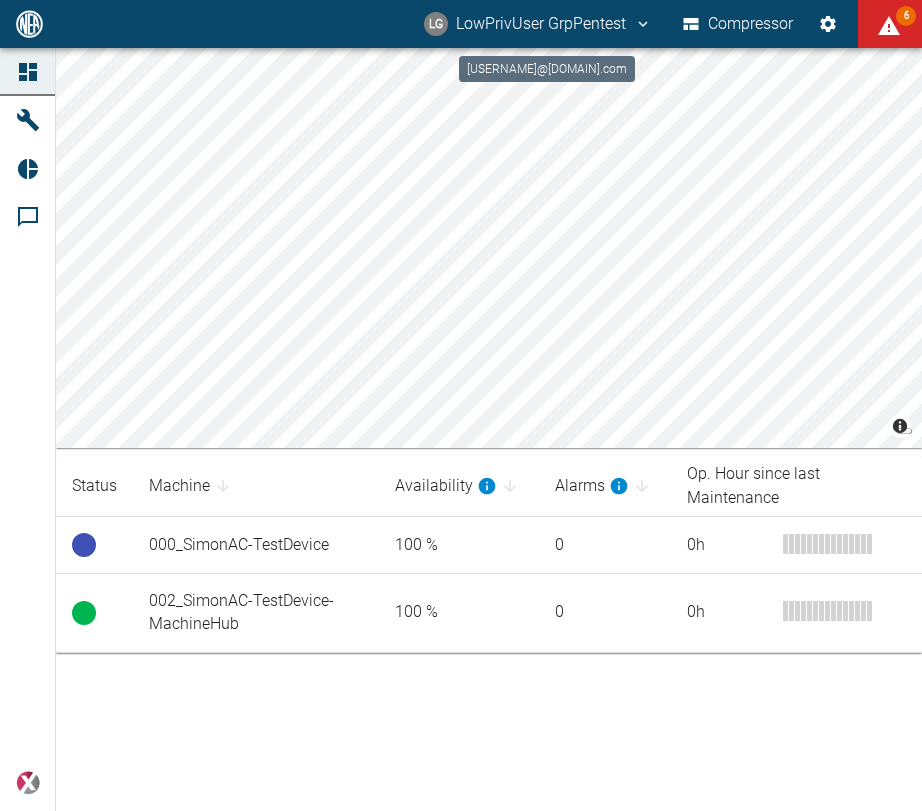 click on "LG LowPrivUser GrpPentest" at bounding box center (538, 24) 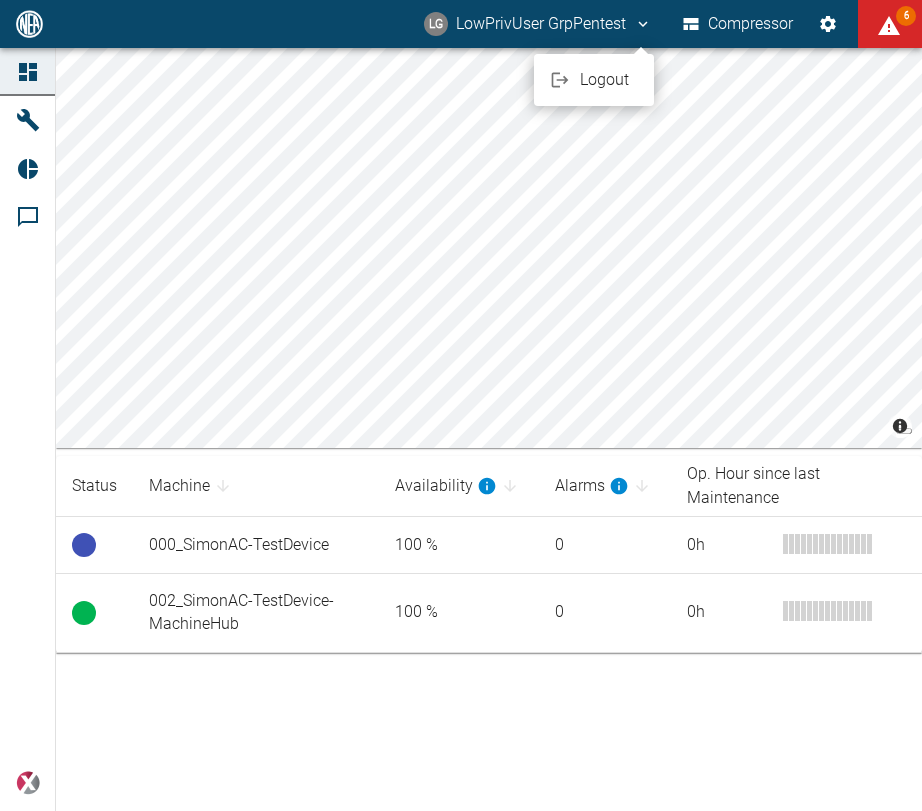 click on "Logout" at bounding box center (609, 80) 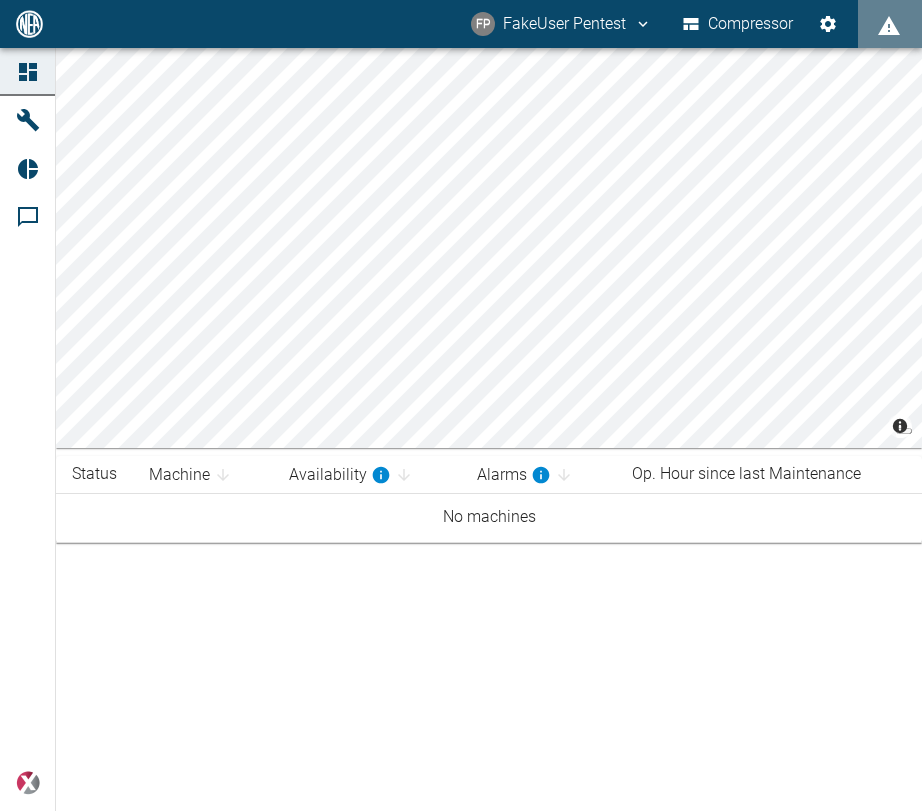 scroll, scrollTop: 0, scrollLeft: 0, axis: both 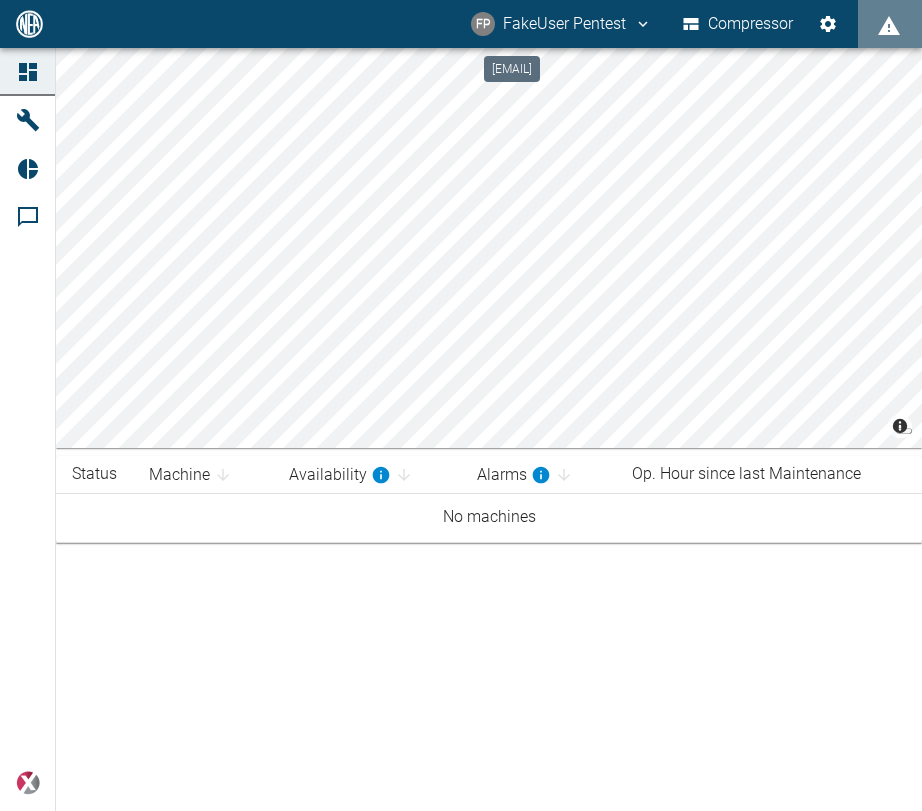 click on "FP FakeUser Pentest" at bounding box center (561, 24) 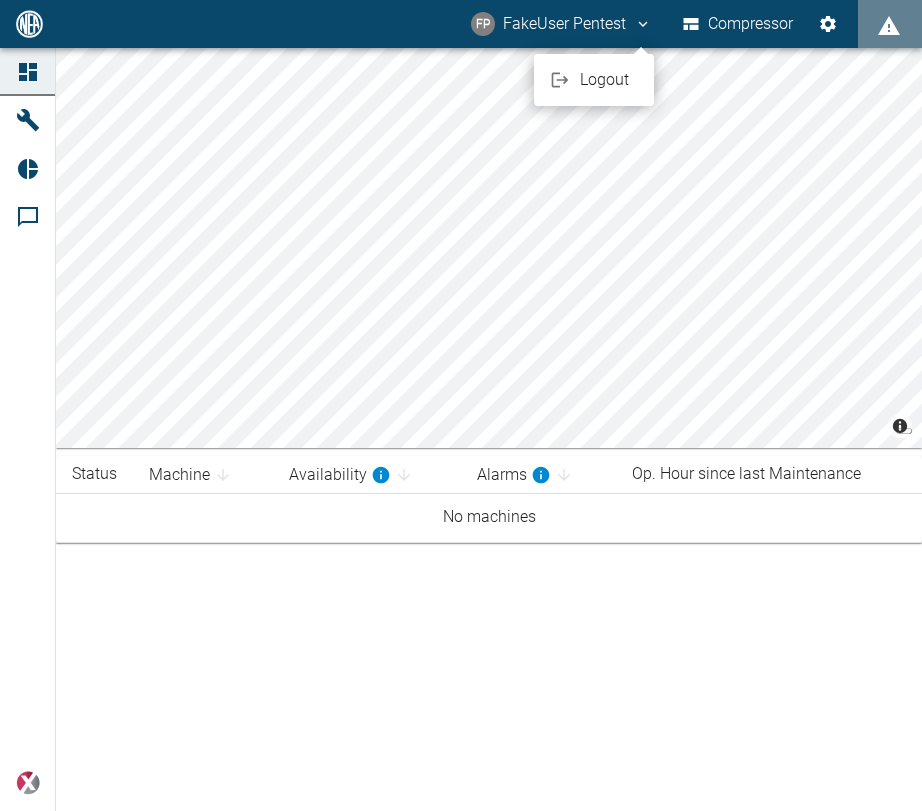 click on "Logout" at bounding box center [594, 80] 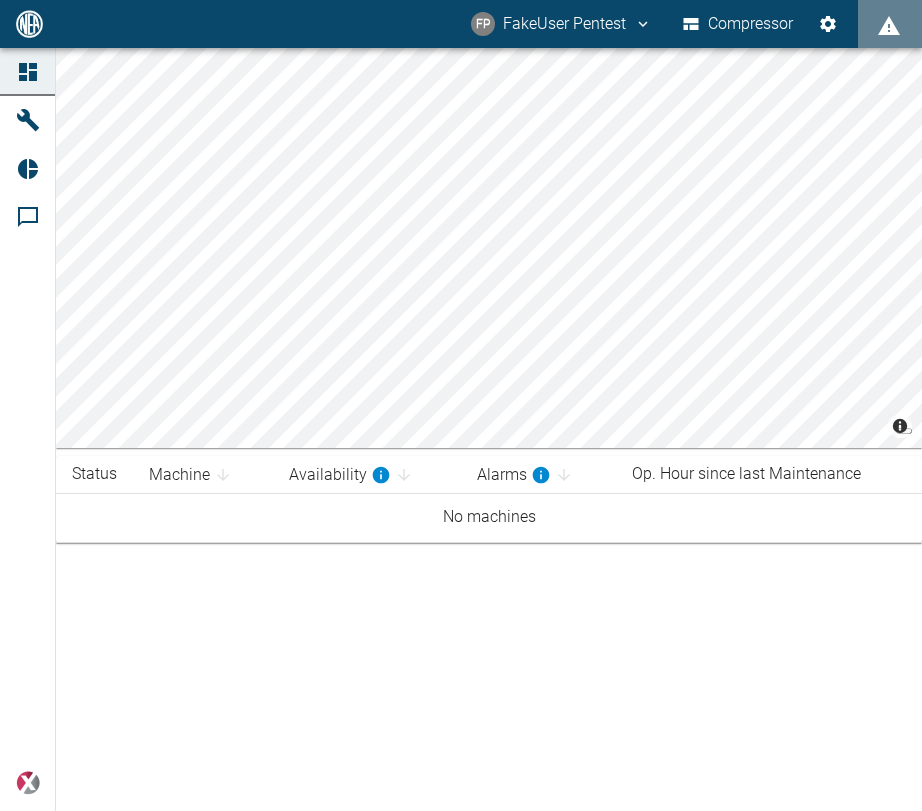 scroll, scrollTop: 0, scrollLeft: 0, axis: both 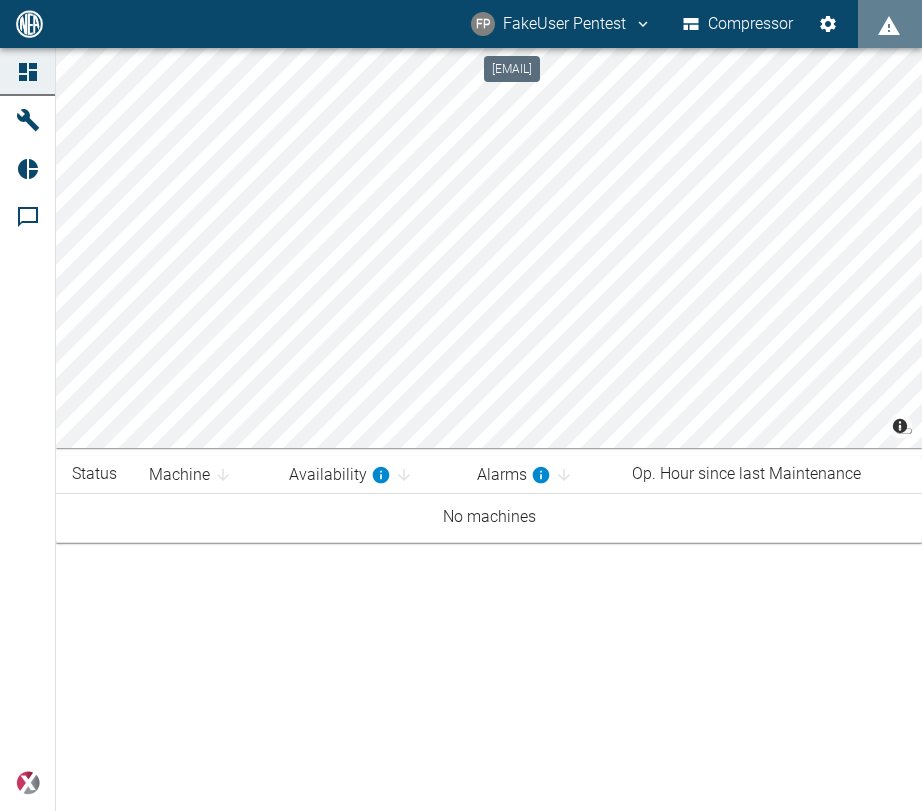 click on "FP FakeUser Pentest" at bounding box center (561, 24) 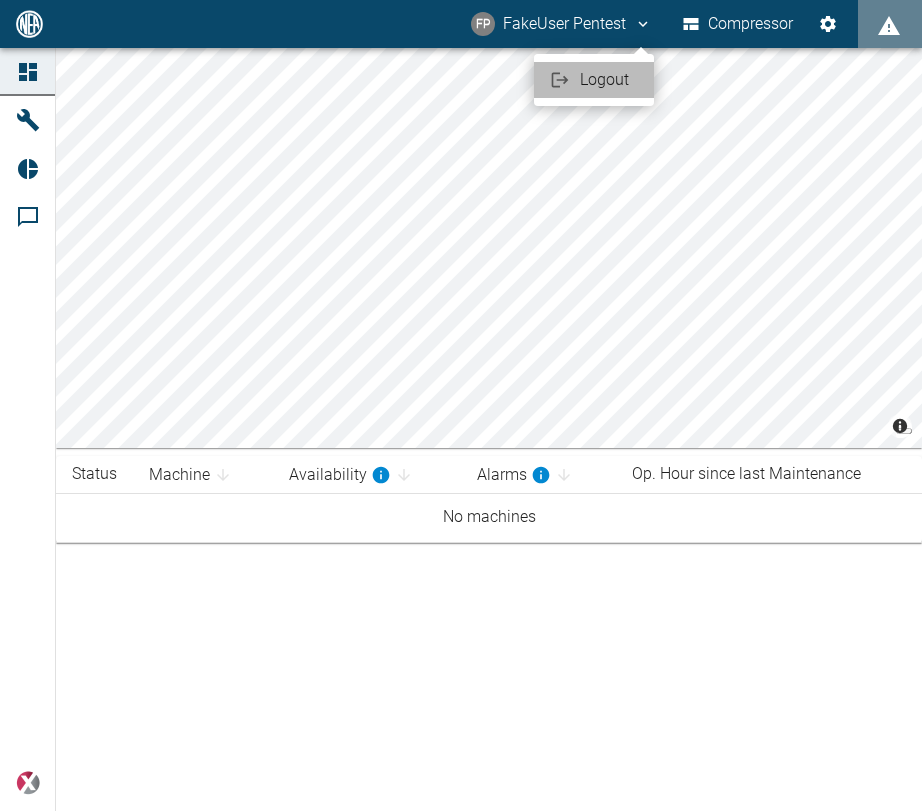 click on "Logout" at bounding box center [609, 80] 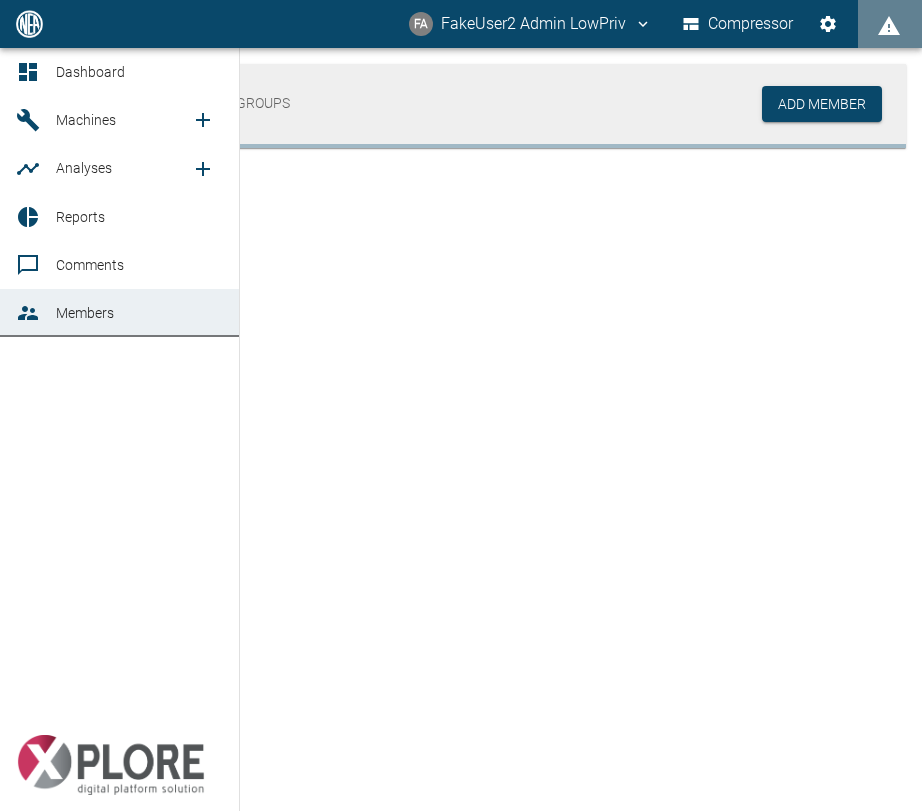 scroll, scrollTop: 0, scrollLeft: 0, axis: both 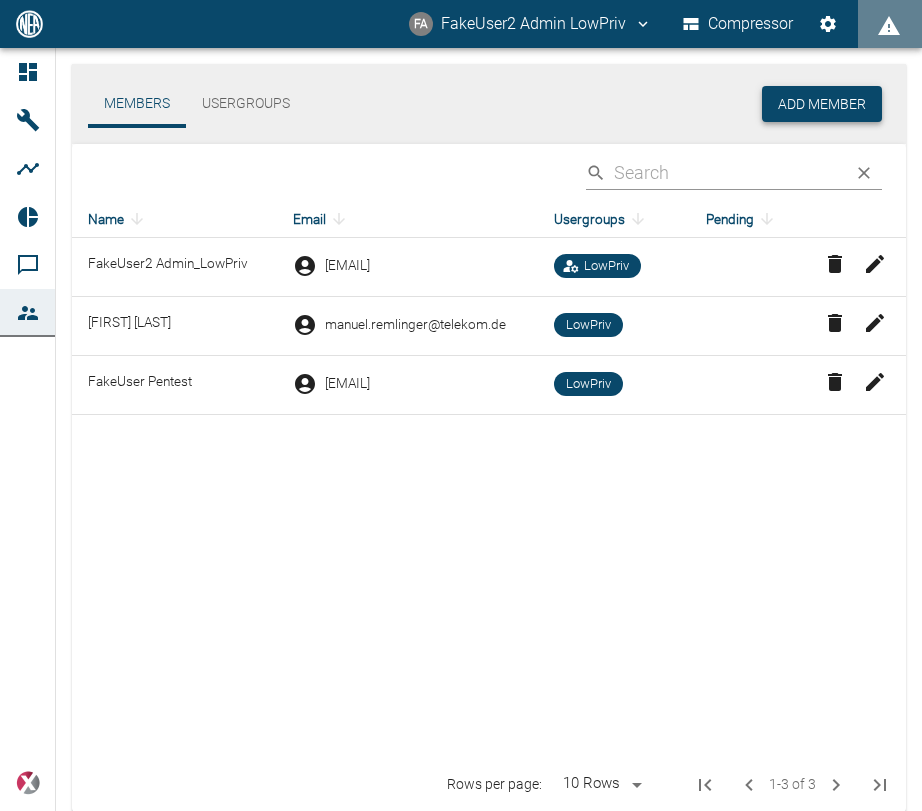 click on "Add Member" at bounding box center (822, 104) 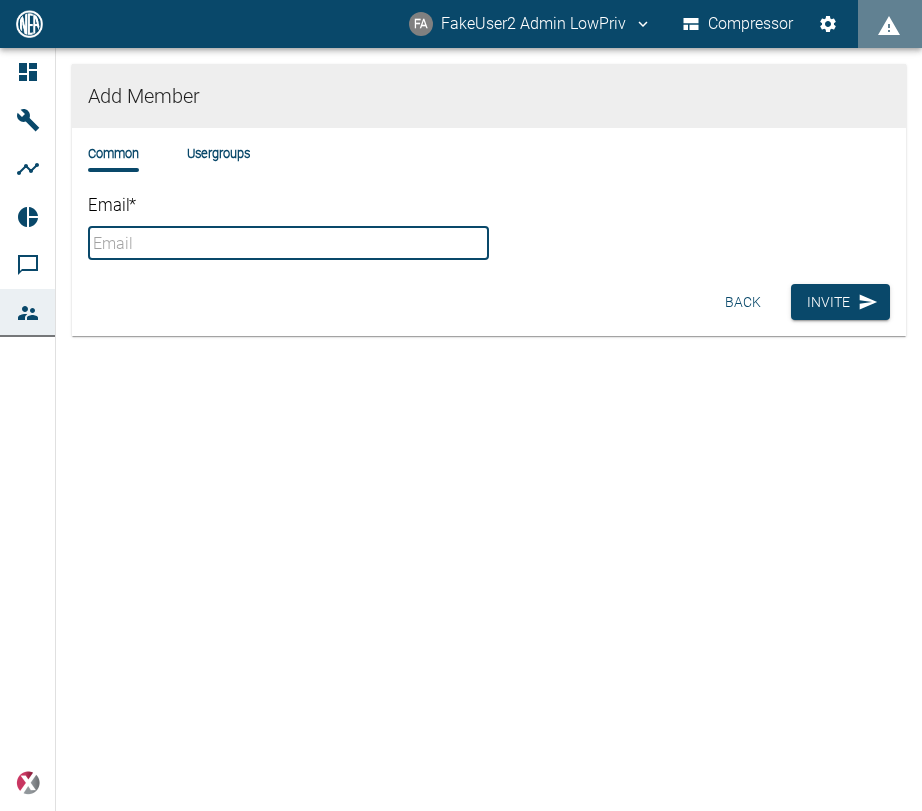 click on "Email *" at bounding box center (288, 243) 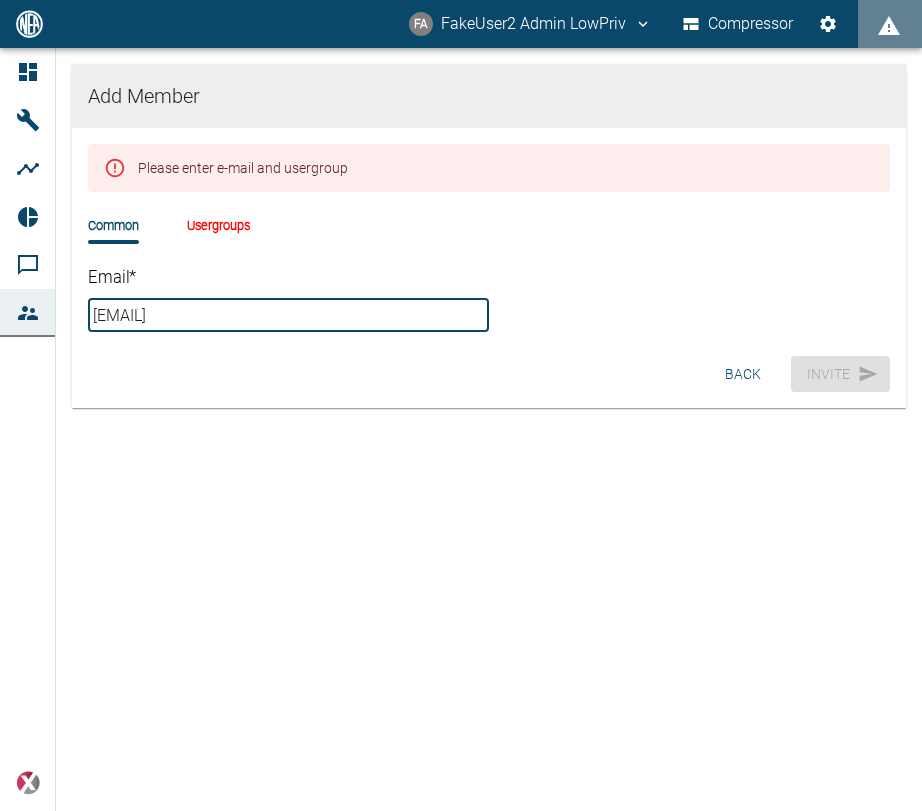 type on "[EMAIL]" 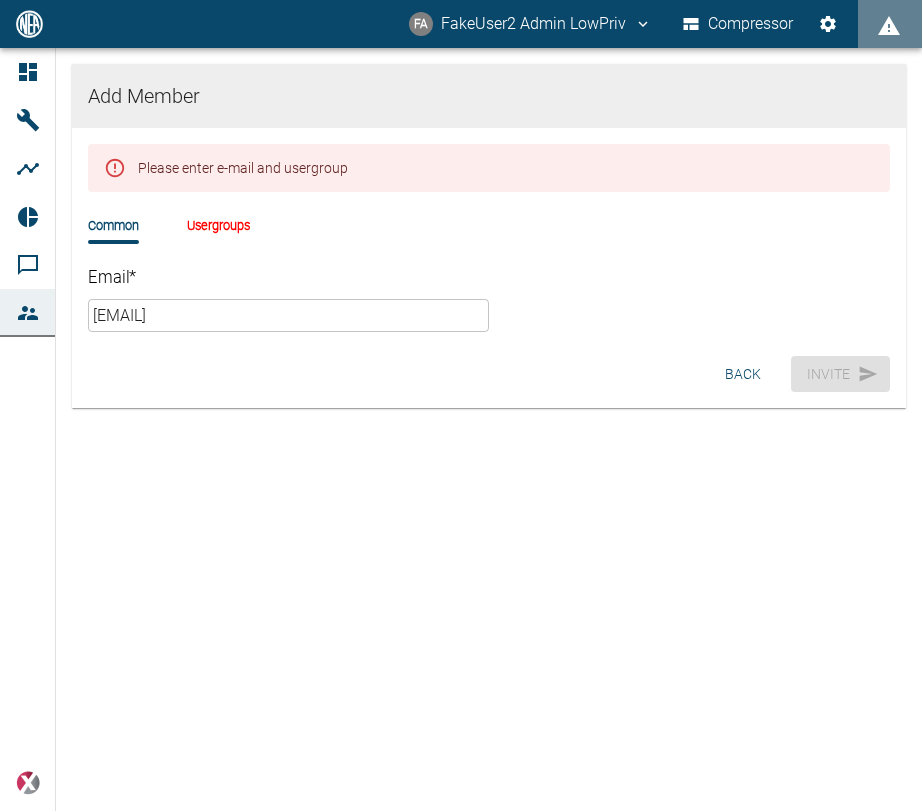 click on "Usergroups" at bounding box center (218, 225) 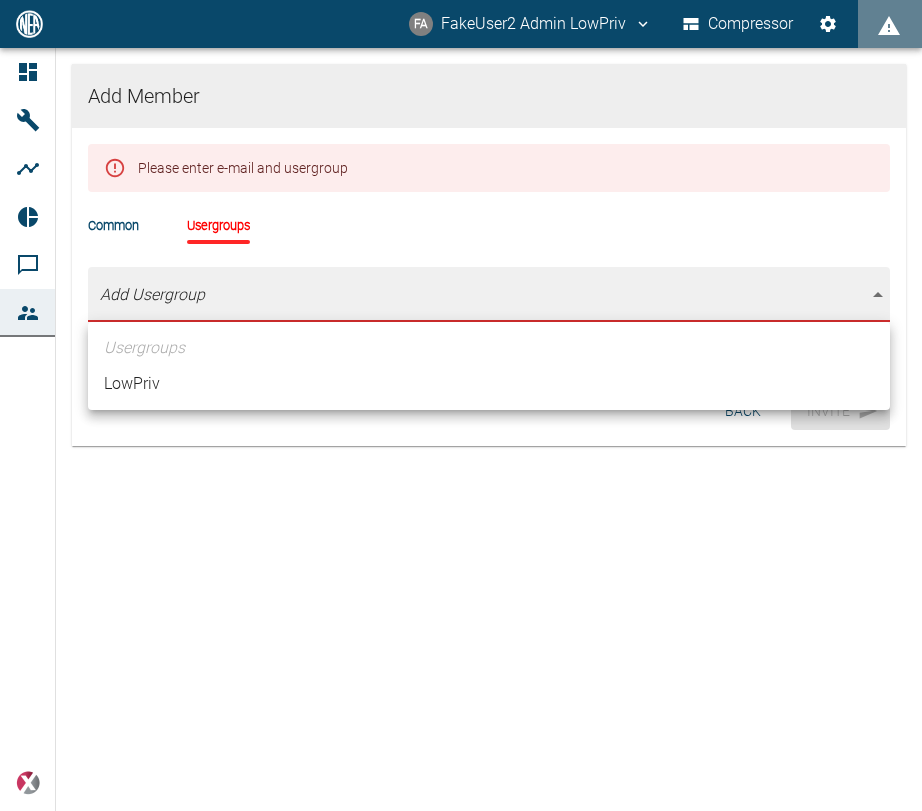 click on "FA FakeUser2 Admin LowPriv Compressor Dashboard Machines Analyses Reports Comments Members powered by Add Member Please enter e-mail and usergroup Common Usergroups Add Usergroup Required Back Invite Usergroups LowPriv" at bounding box center (461, 405) 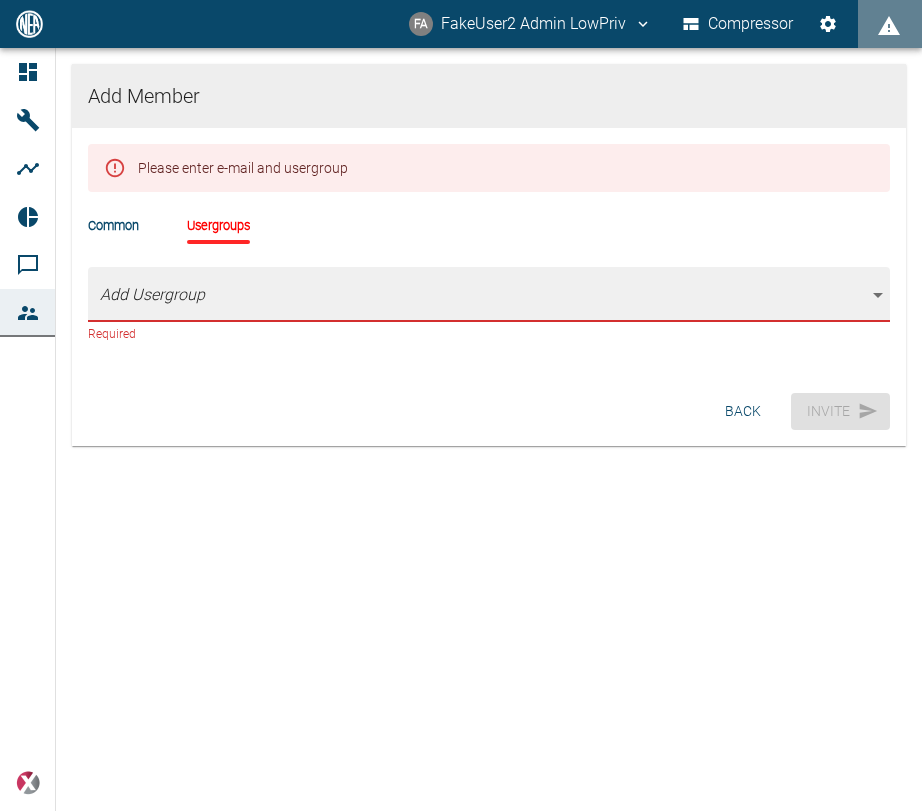 click on "FA FakeUser2 Admin LowPriv Compressor Dashboard Machines Analyses Reports Comments Members powered by Add Member Please enter e-mail and usergroup Common Usergroups Add Usergroup Required Back Invite" at bounding box center (461, 405) 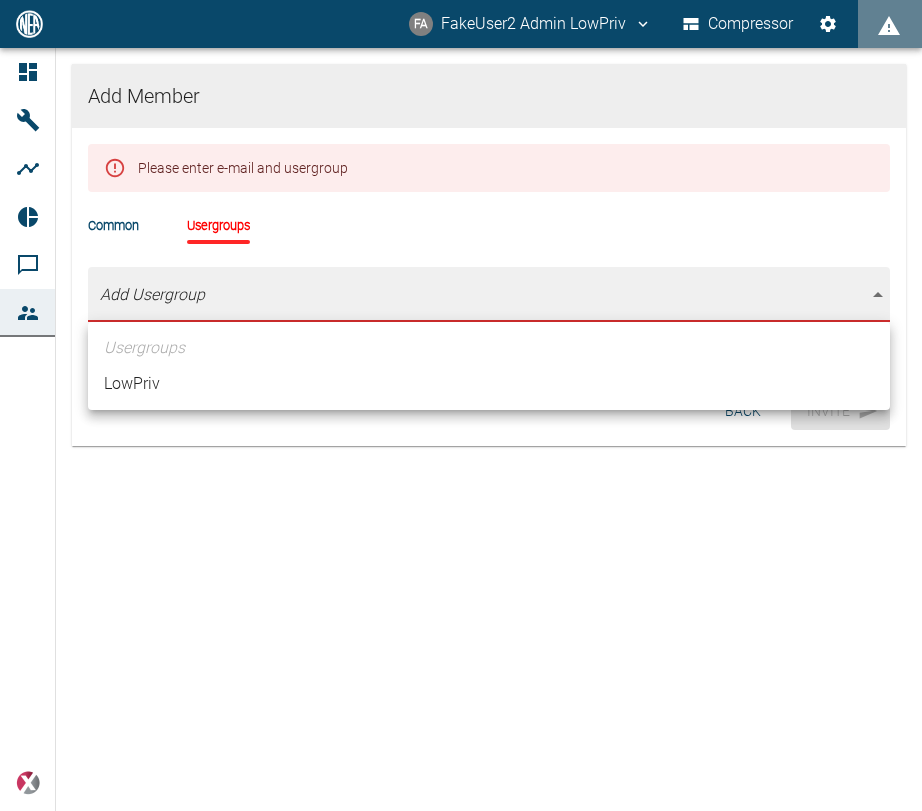 click on "LowPriv" at bounding box center (489, 384) 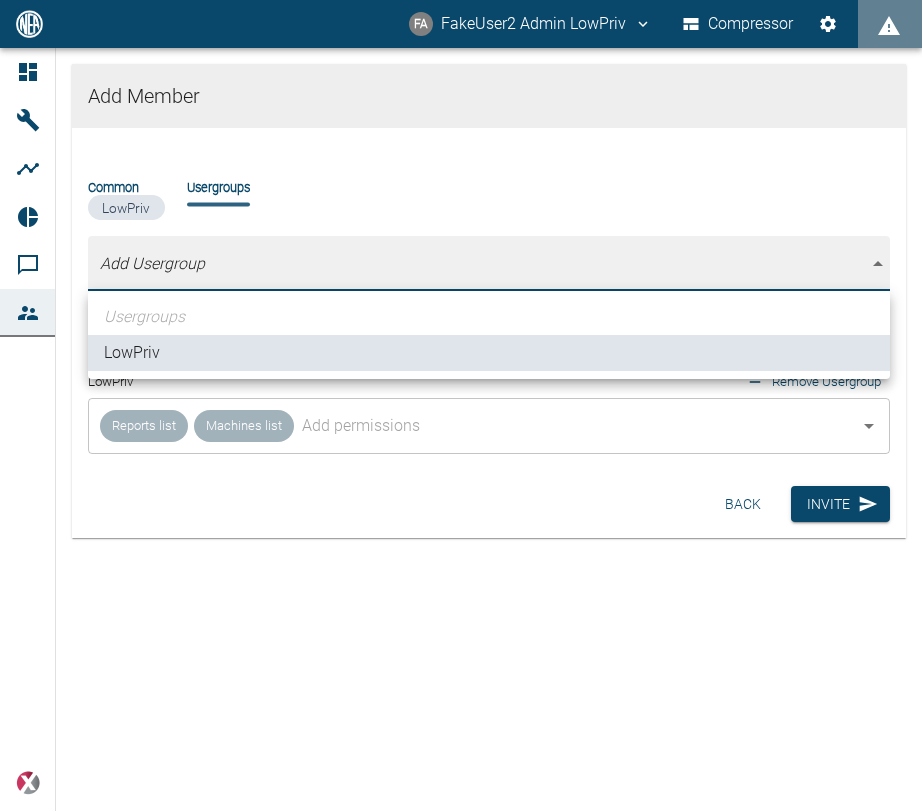 type on "[object Object]" 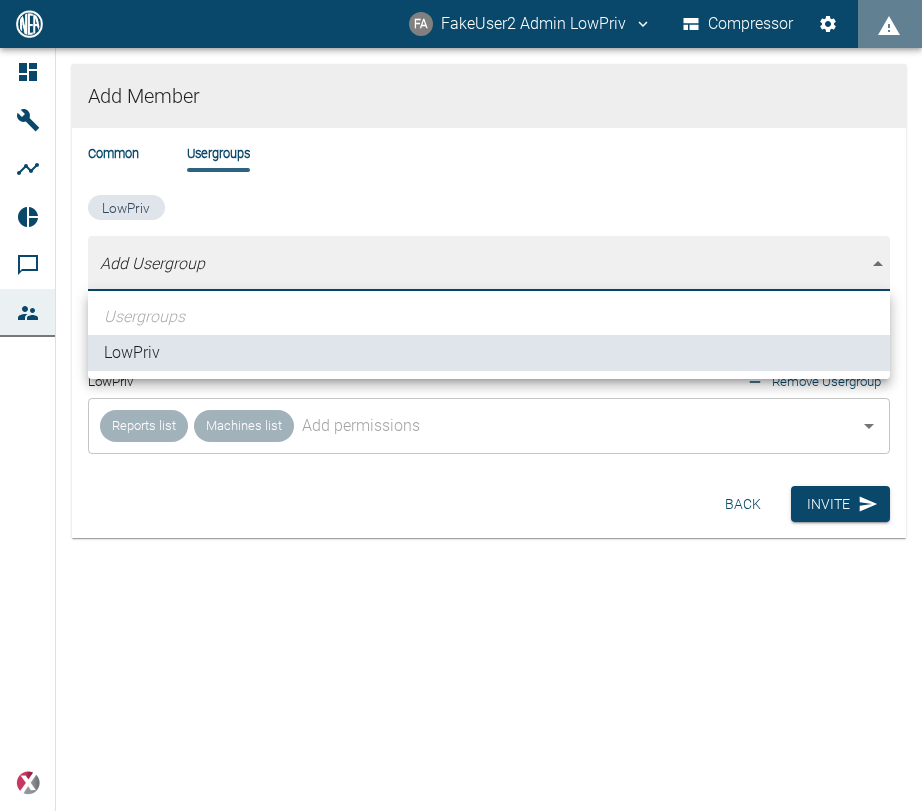 drag, startPoint x: 229, startPoint y: 537, endPoint x: 237, endPoint y: 529, distance: 11.313708 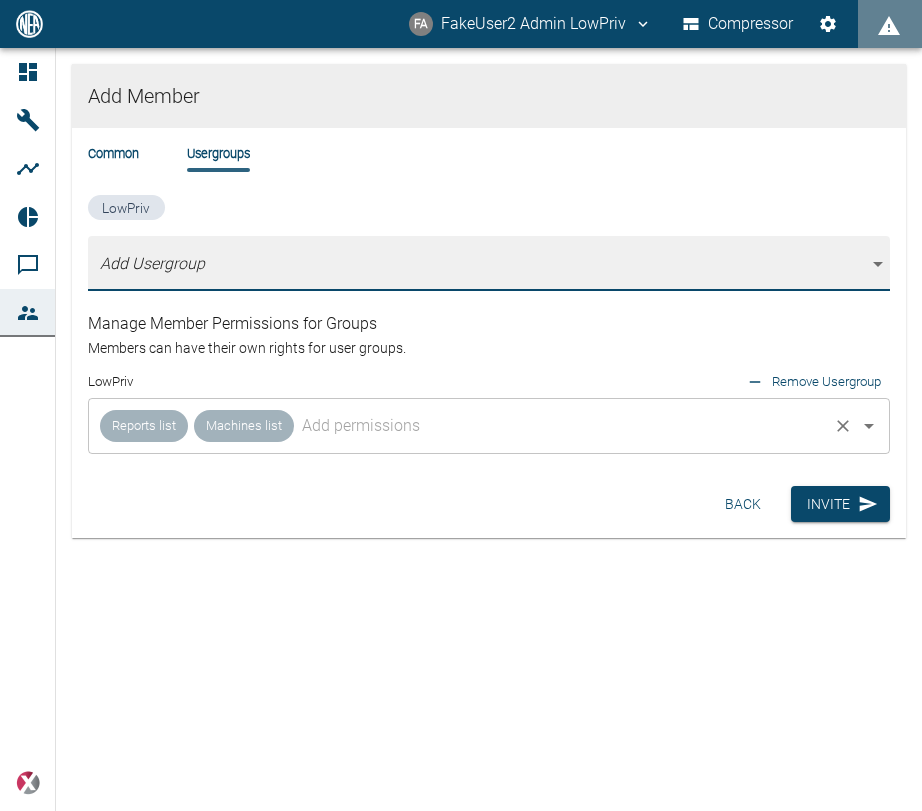 click at bounding box center (561, 426) 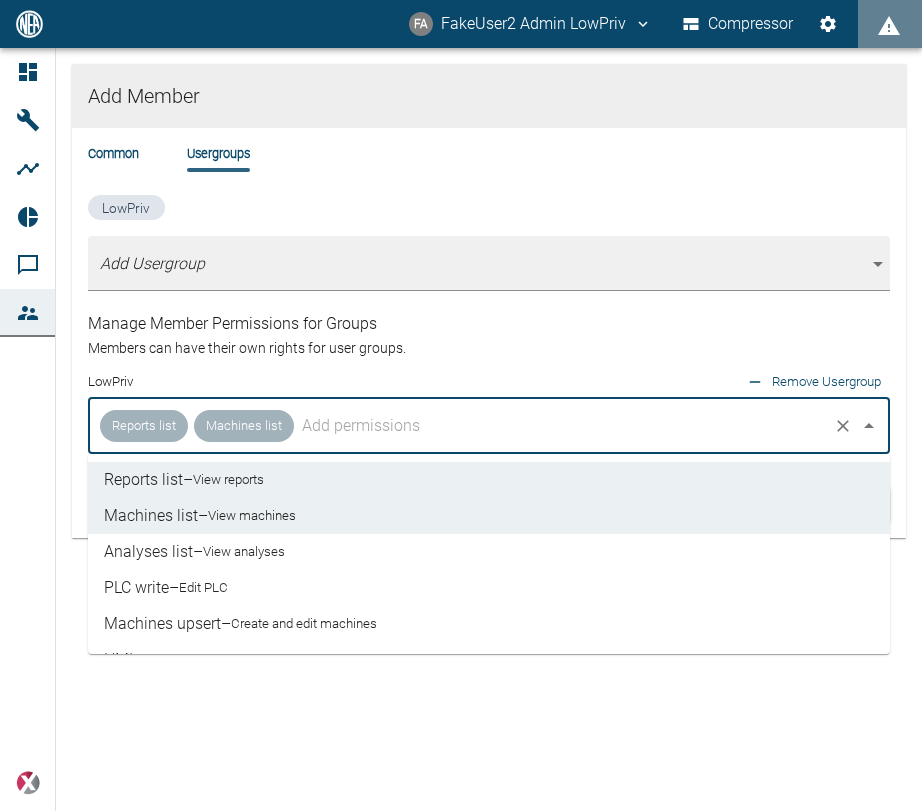 click on "View analyses" at bounding box center (244, 552) 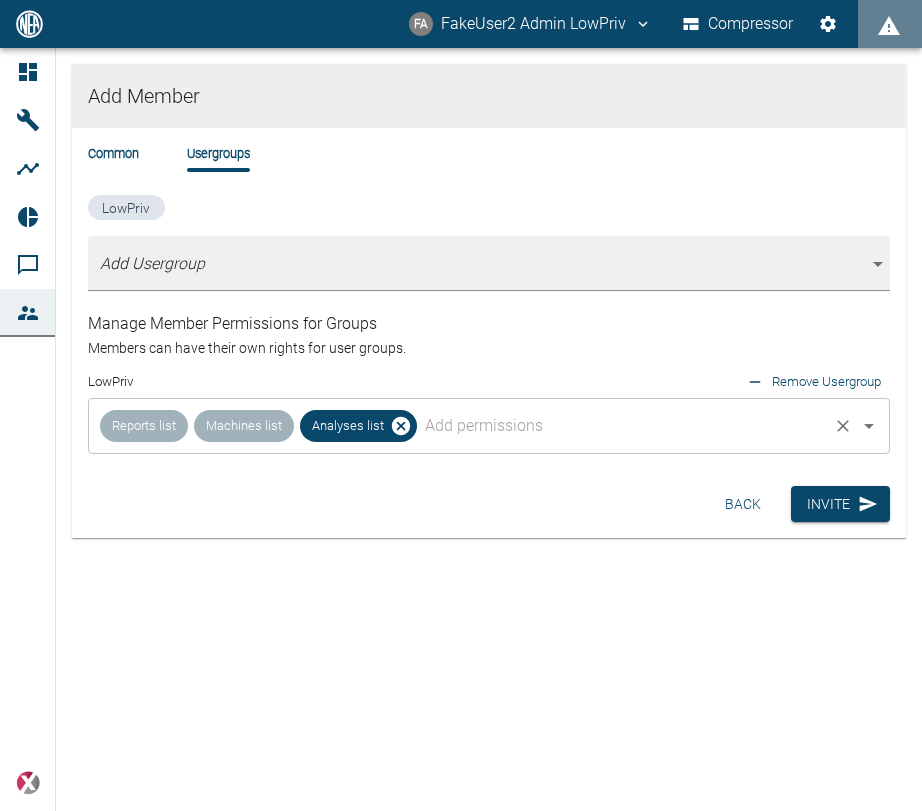 click at bounding box center (622, 426) 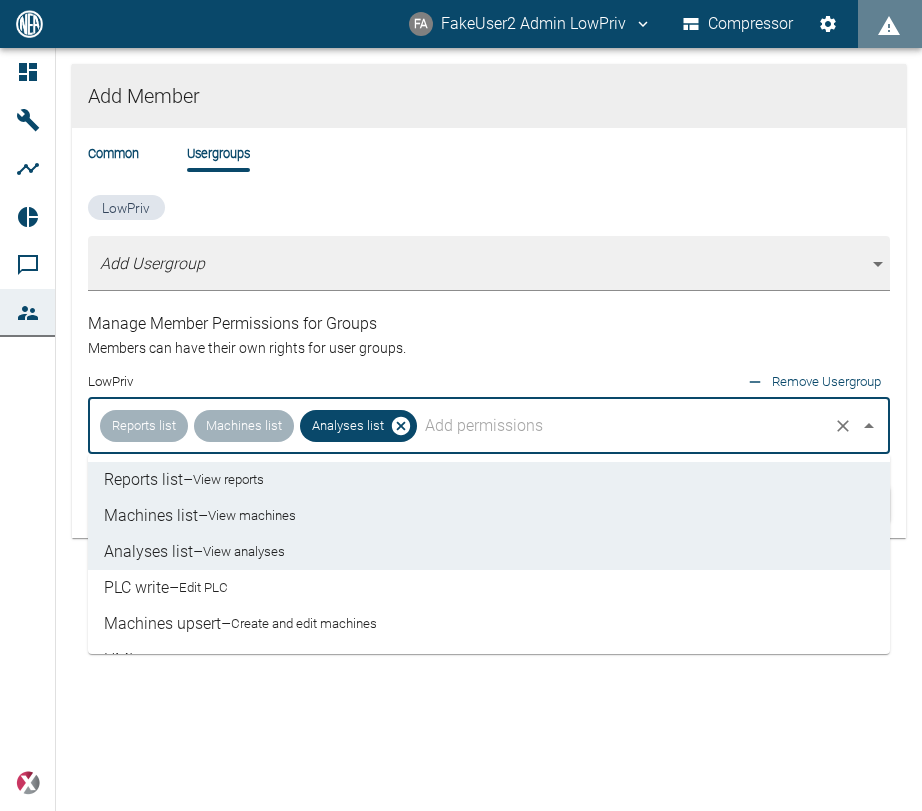 click on "PLC write  –  Edit PLC" at bounding box center [489, 588] 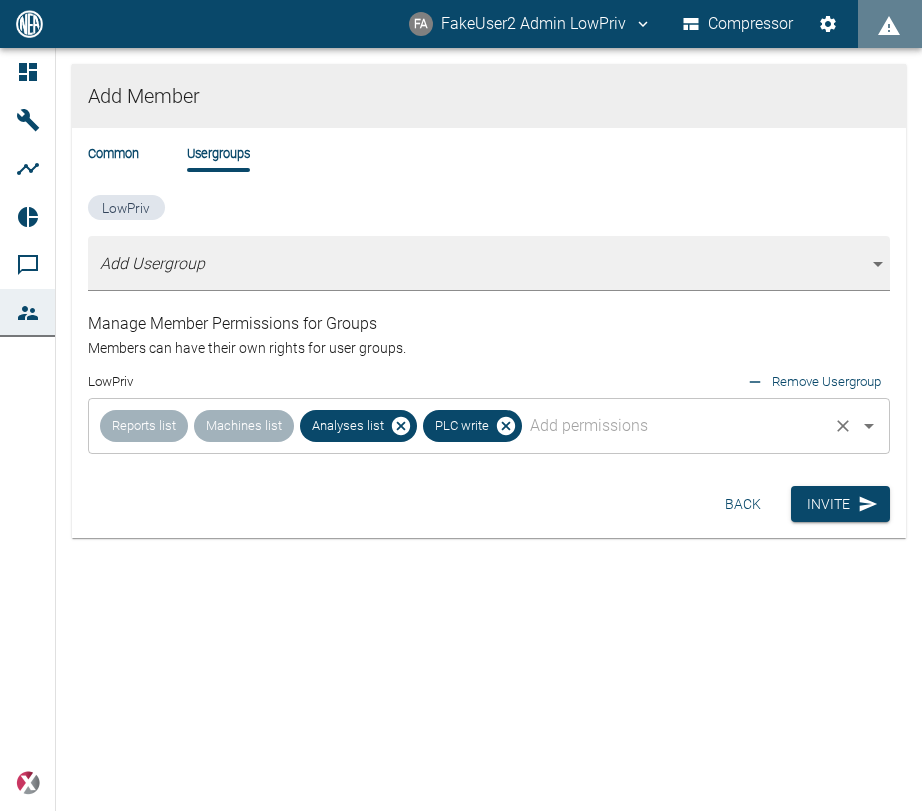 click at bounding box center [675, 426] 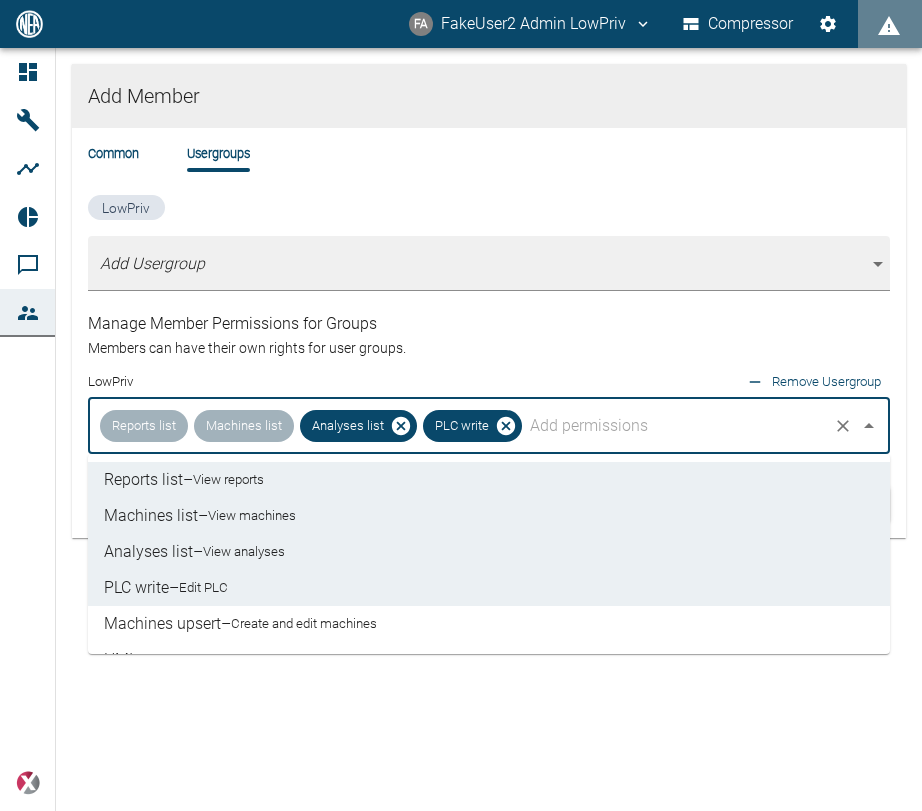 click on "Machines upsert  –  Create and edit machines" at bounding box center (489, 624) 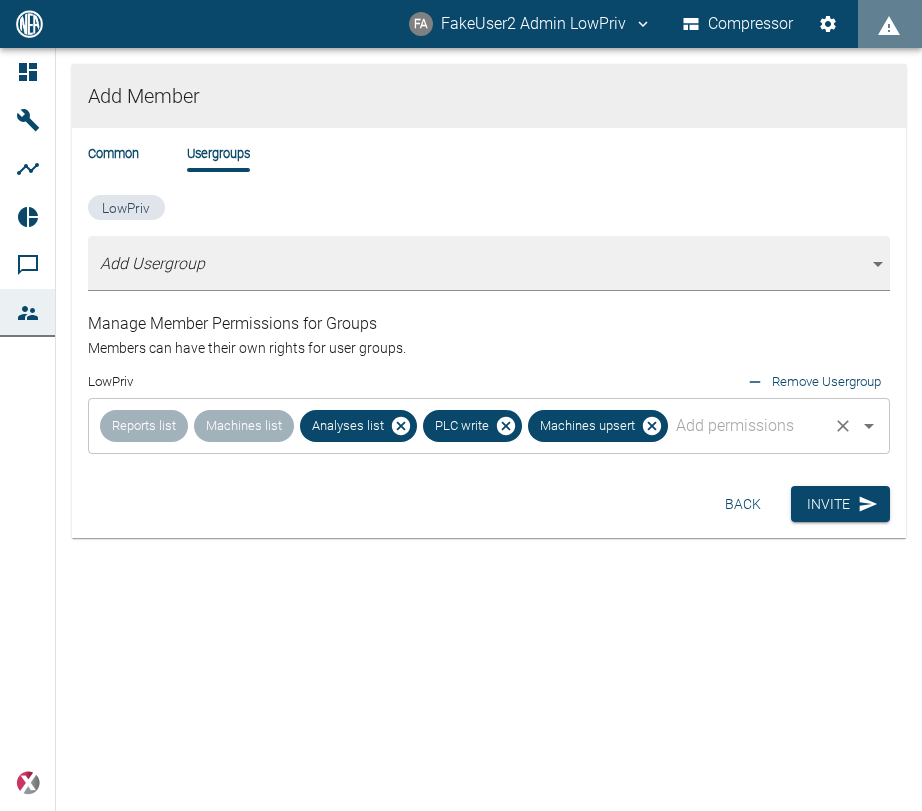 click at bounding box center [748, 426] 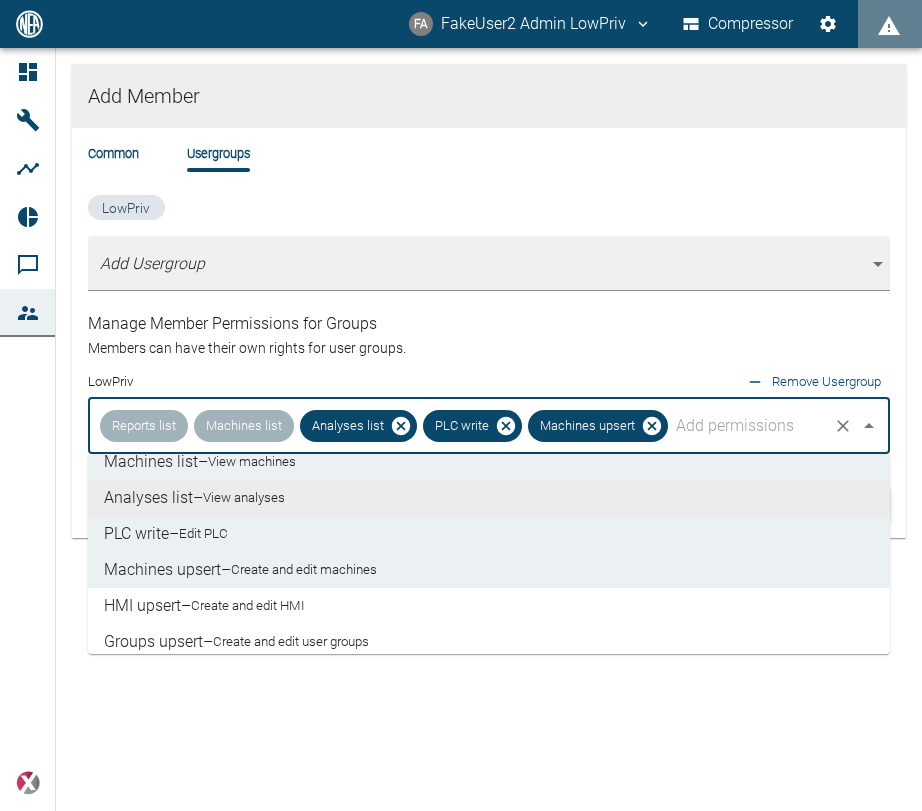 scroll, scrollTop: 114, scrollLeft: 0, axis: vertical 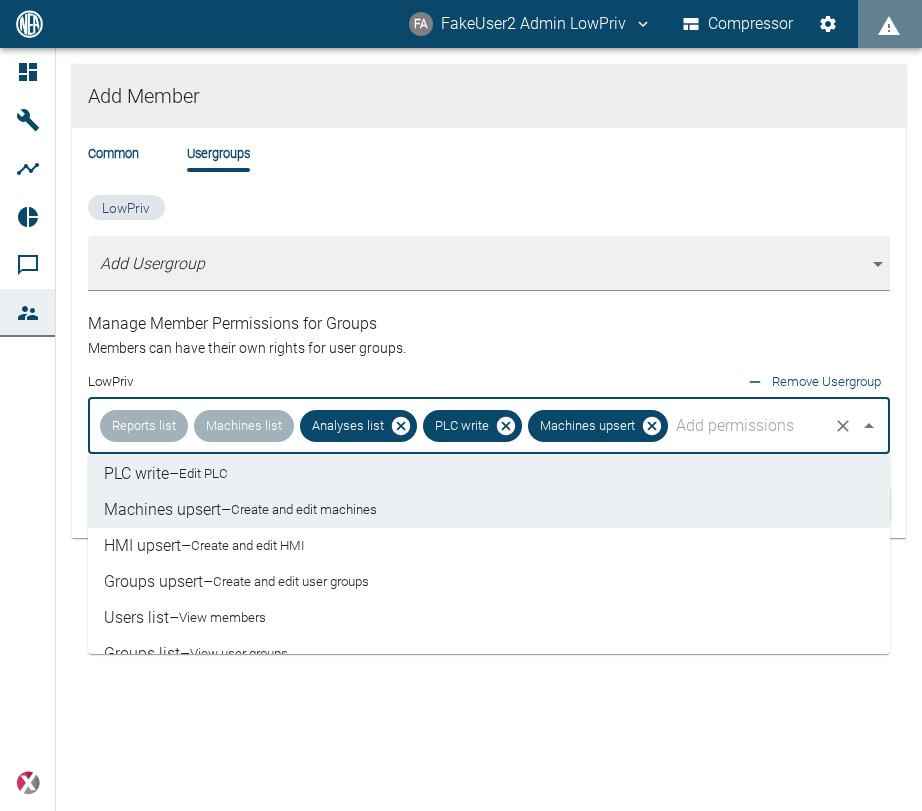 click on "Create and edit HMI" at bounding box center (248, 546) 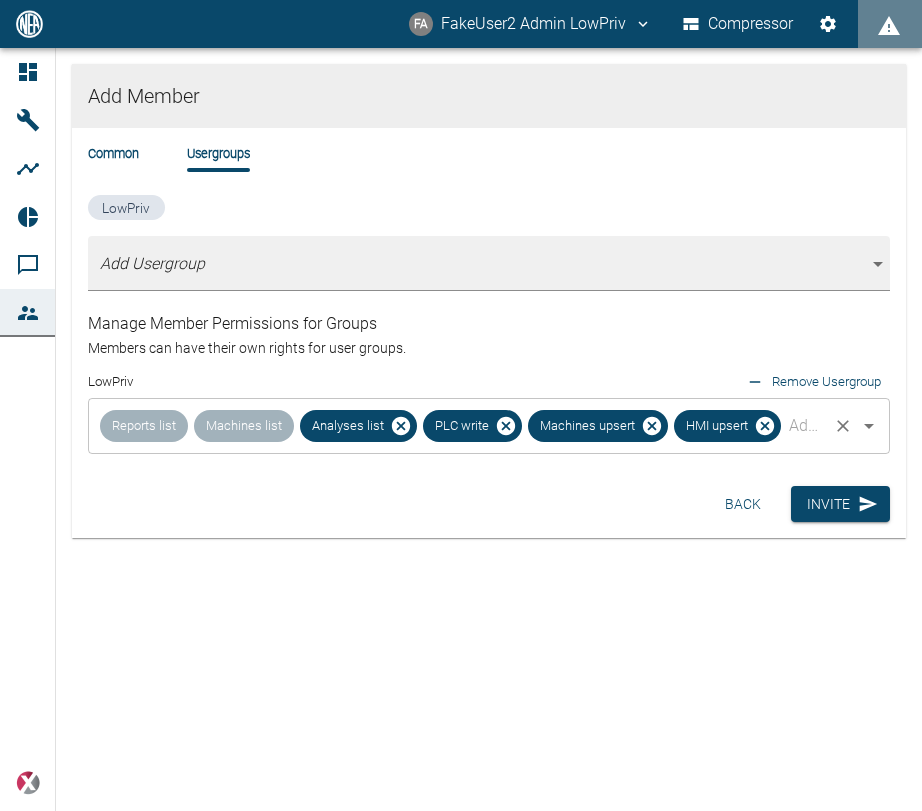 click at bounding box center [804, 426] 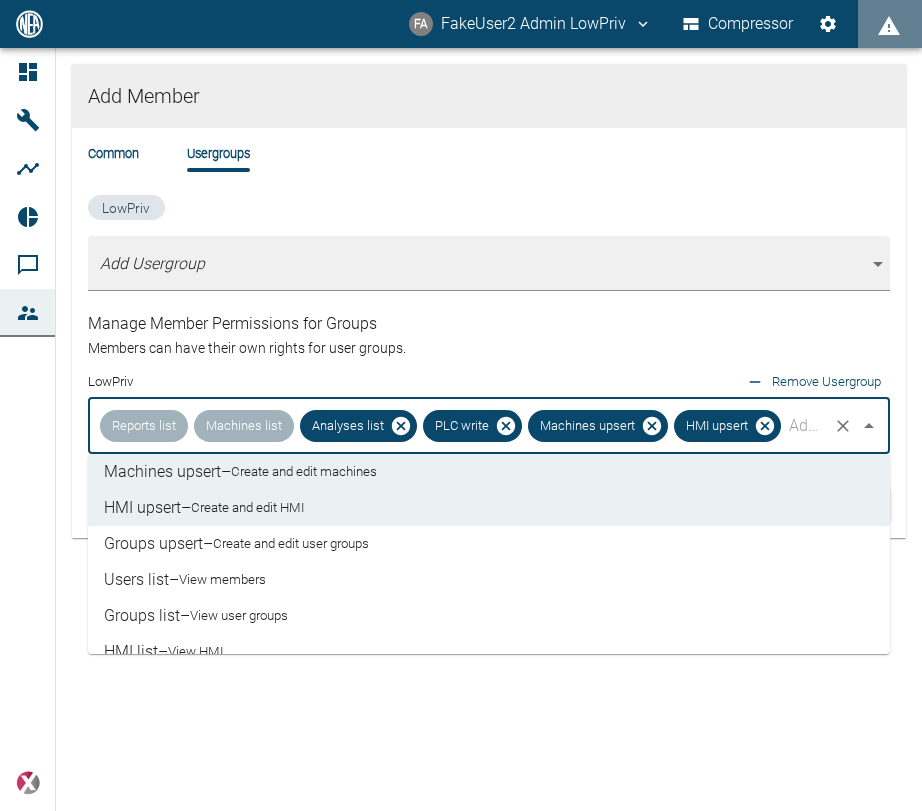 scroll, scrollTop: 114, scrollLeft: 0, axis: vertical 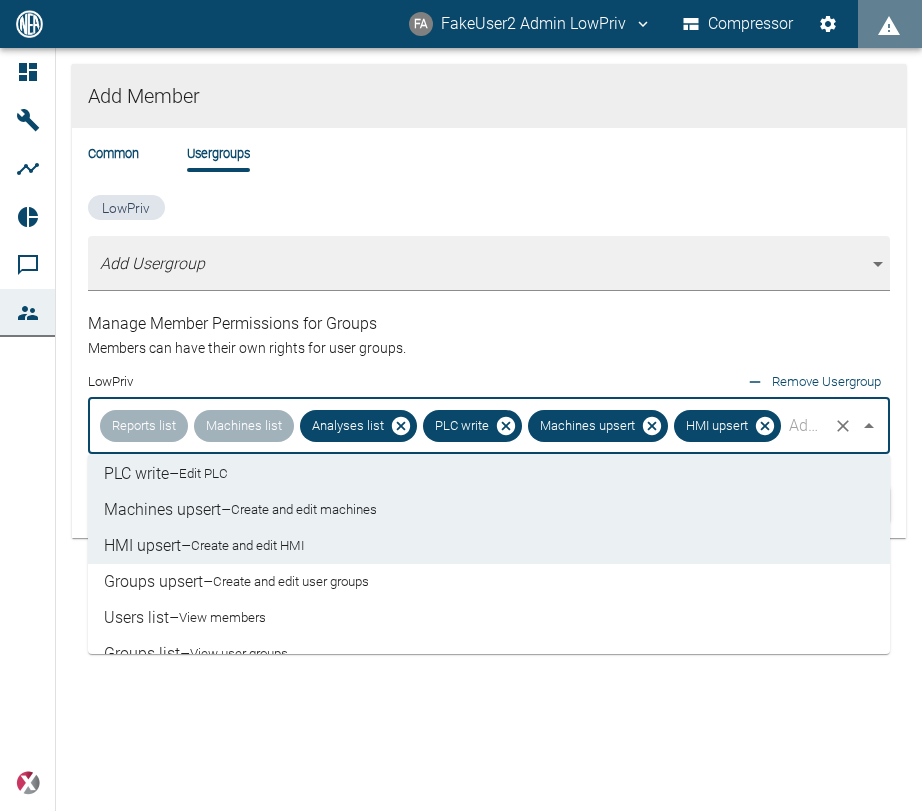 click on "Create and edit user groups" at bounding box center (291, 582) 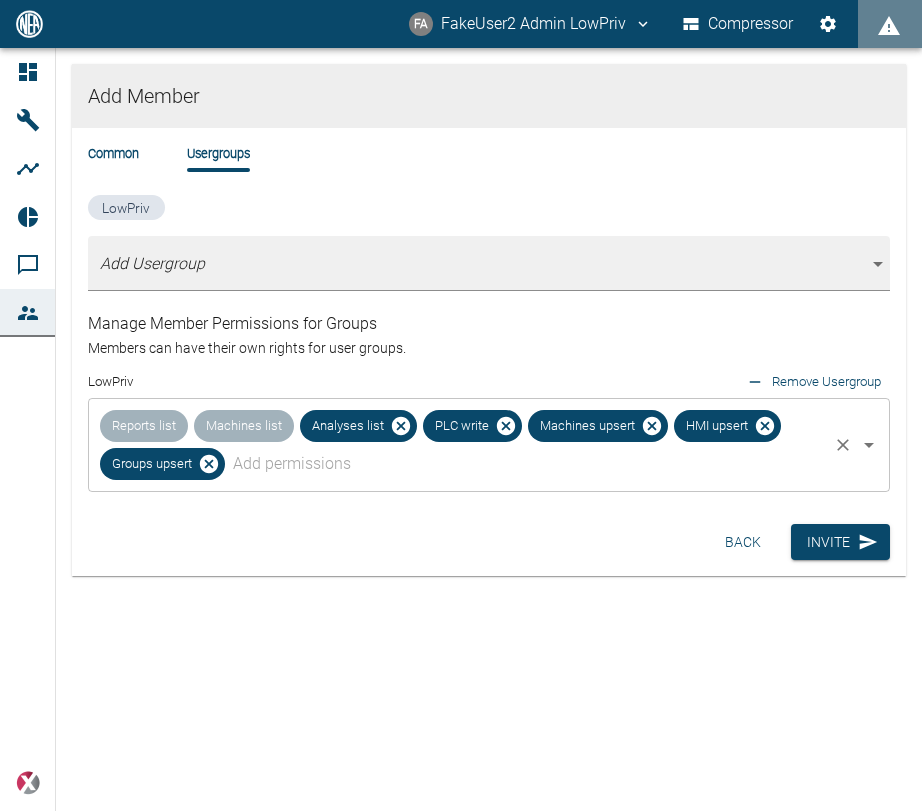 click at bounding box center [526, 464] 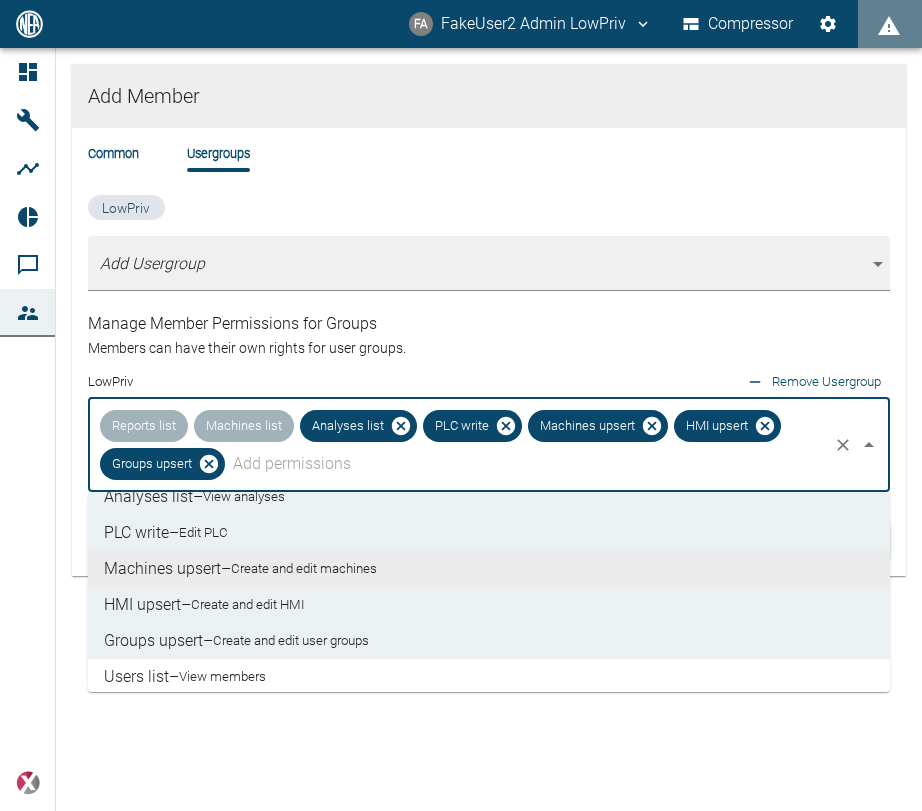 scroll, scrollTop: 114, scrollLeft: 0, axis: vertical 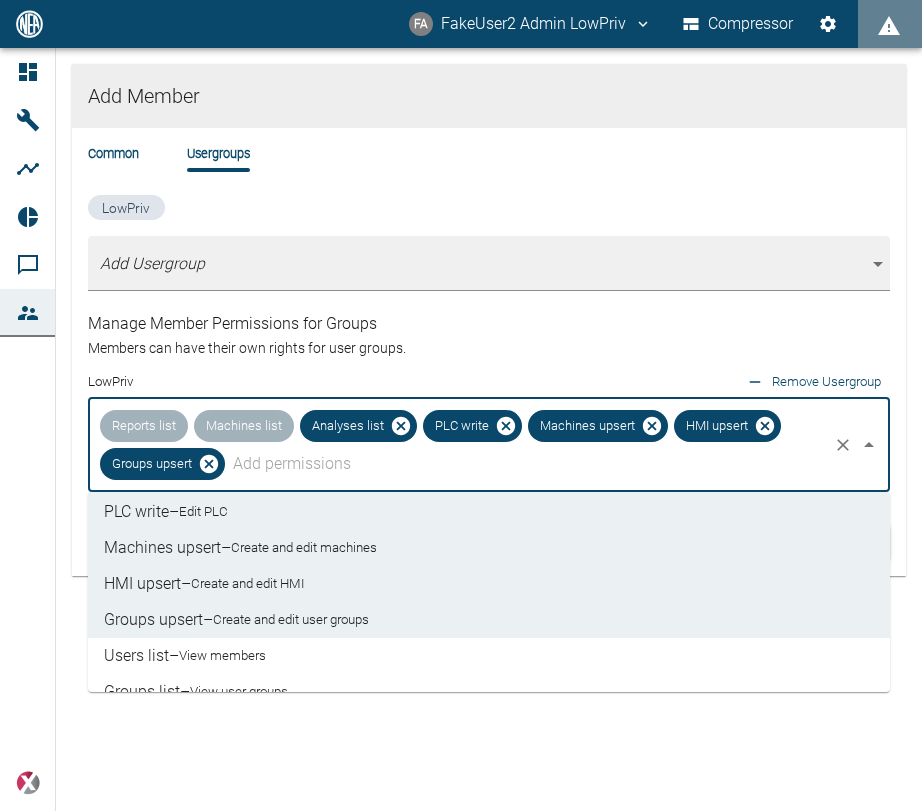 click on "Users list  –  View members" at bounding box center (489, 656) 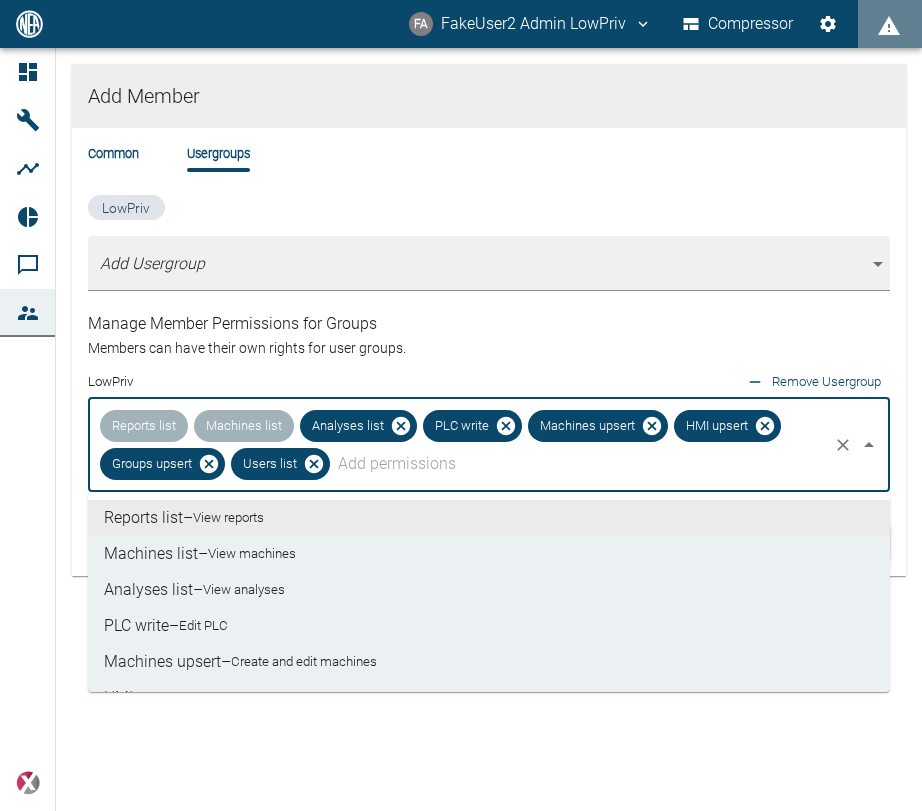 click at bounding box center [579, 464] 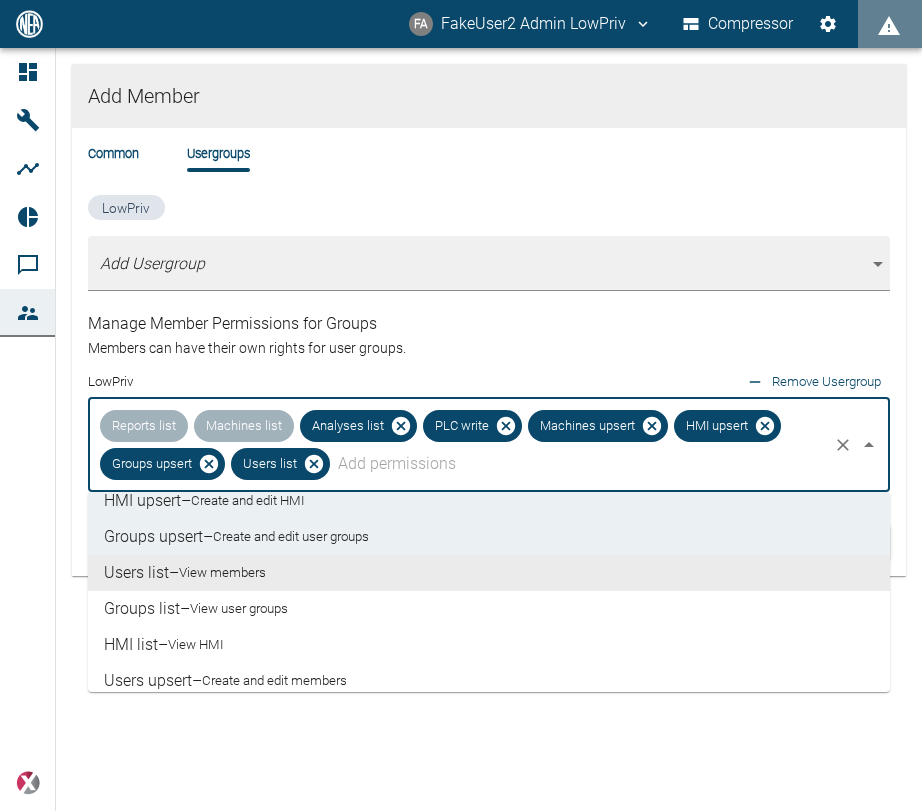 scroll, scrollTop: 228, scrollLeft: 0, axis: vertical 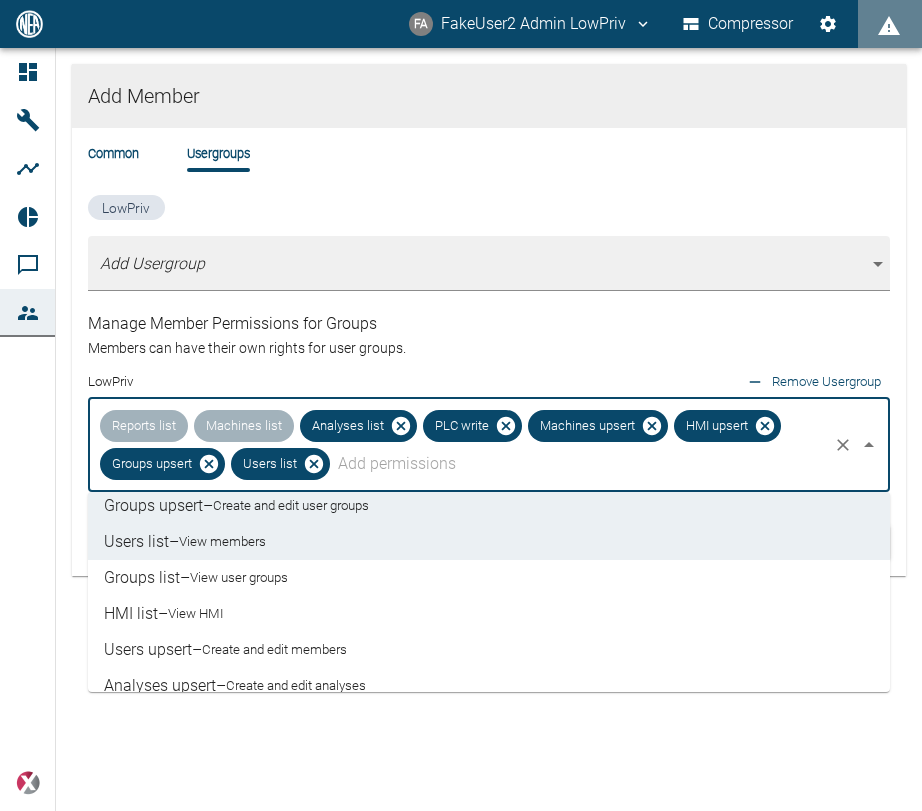 click on "Reports list  –  View reports Machines list  –  View machines Analyses list  –  View analyses PLC write  –  Edit PLC Machines upsert  –  Create and edit machines HMI upsert  –  Create and edit HMI Groups upsert  –  Create and edit user groups Users list  –  View members Groups list  –  View user groups HMI list  –  View HMI Users upsert  –  Create and edit members Analyses upsert  –  Create and edit analyses" at bounding box center (489, 592) 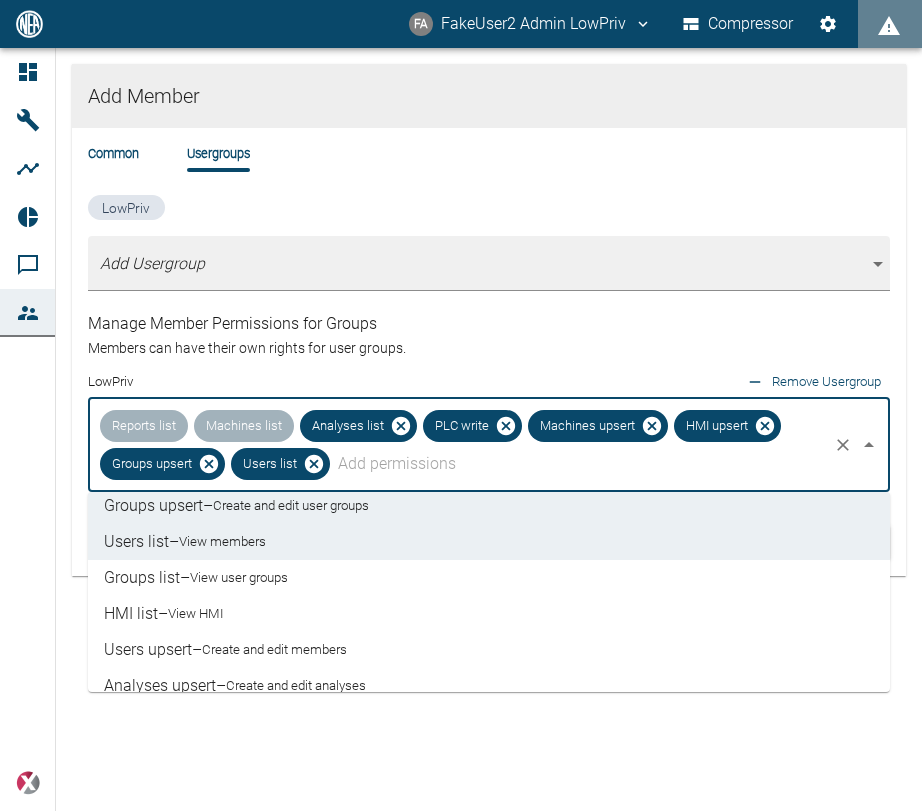 click on "Groups list  –  View user groups" at bounding box center [489, 578] 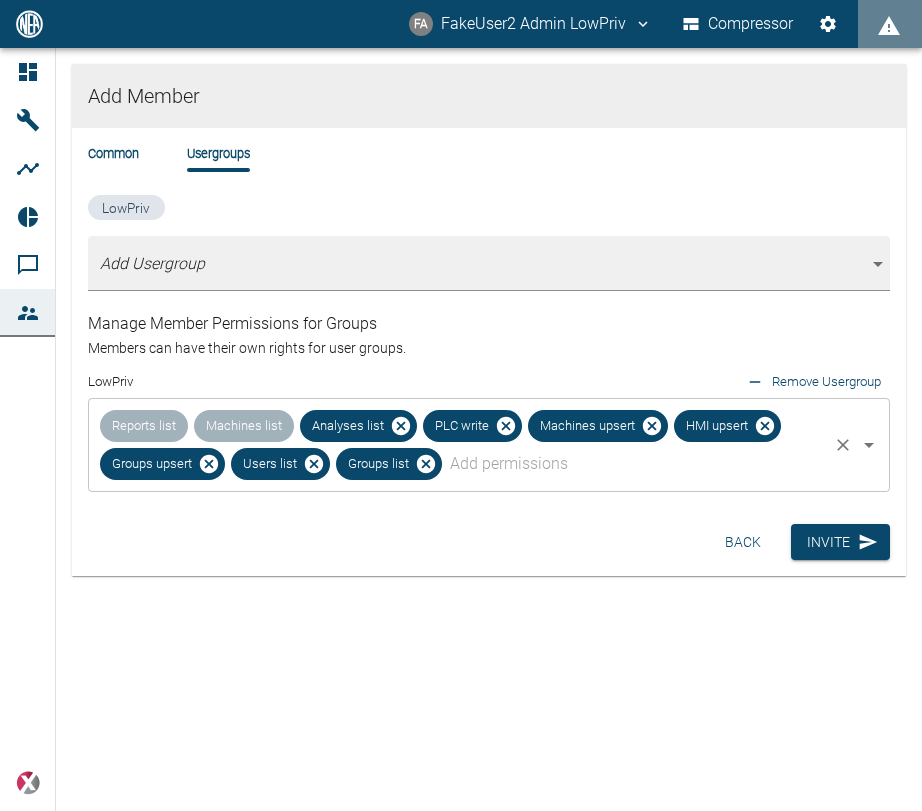 click at bounding box center (635, 464) 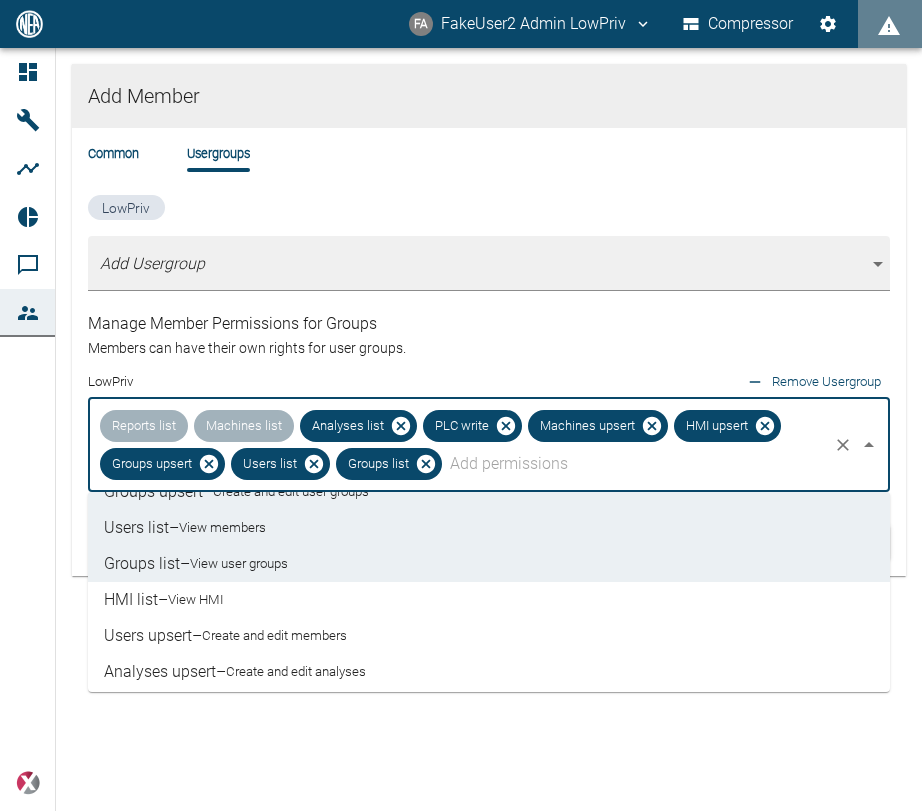 scroll, scrollTop: 248, scrollLeft: 0, axis: vertical 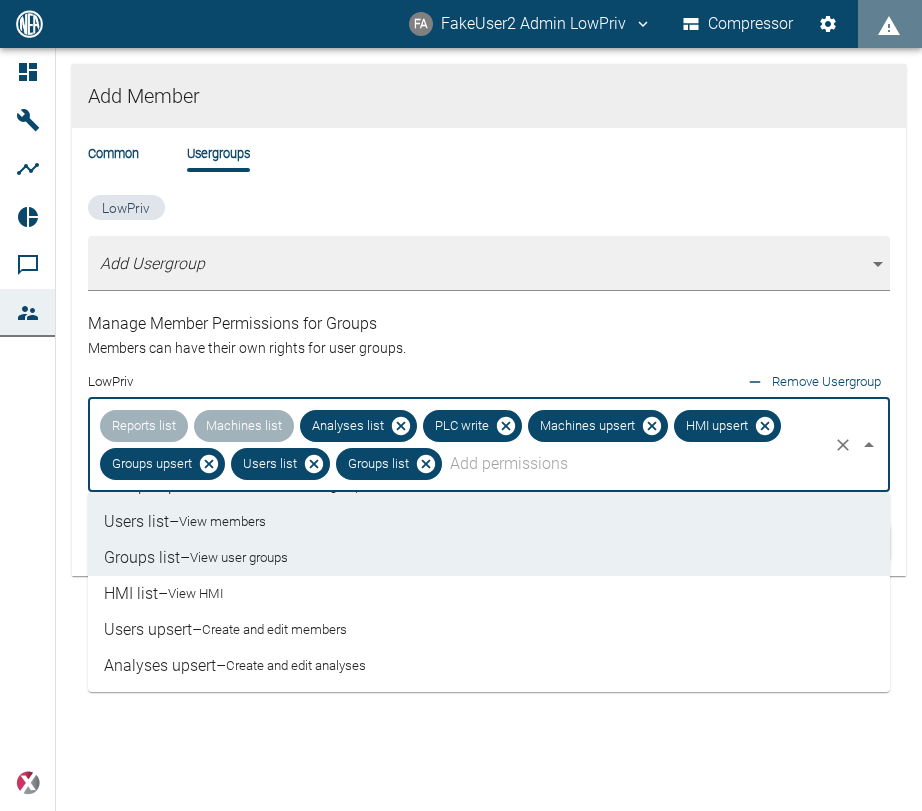 drag, startPoint x: 225, startPoint y: 592, endPoint x: 232, endPoint y: 626, distance: 34.713108 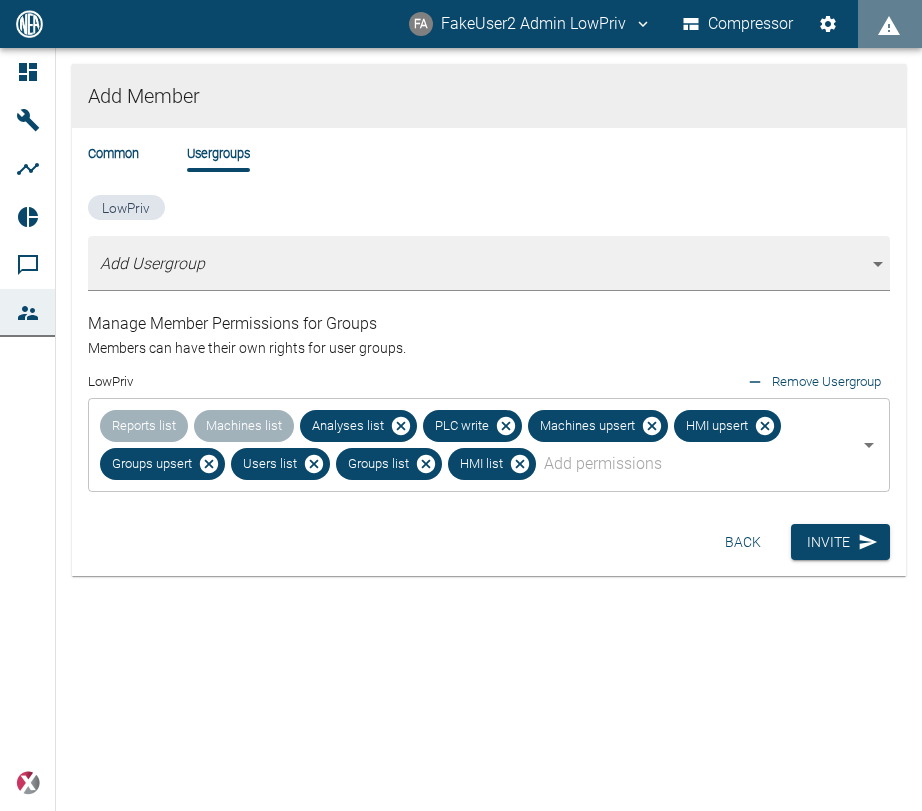 click on "Add Member Common Usergroups LowPriv Add Usergroup [object Object] Manage Member Permissions for Groups Members can have their own rights for user groups. LowPriv Remove Usergroup Reports list Machines list Analyses list PLC write Machines upsert HMI upsert Groups upsert Users list Groups list HMI list ​ Back Invite" at bounding box center (489, 348) 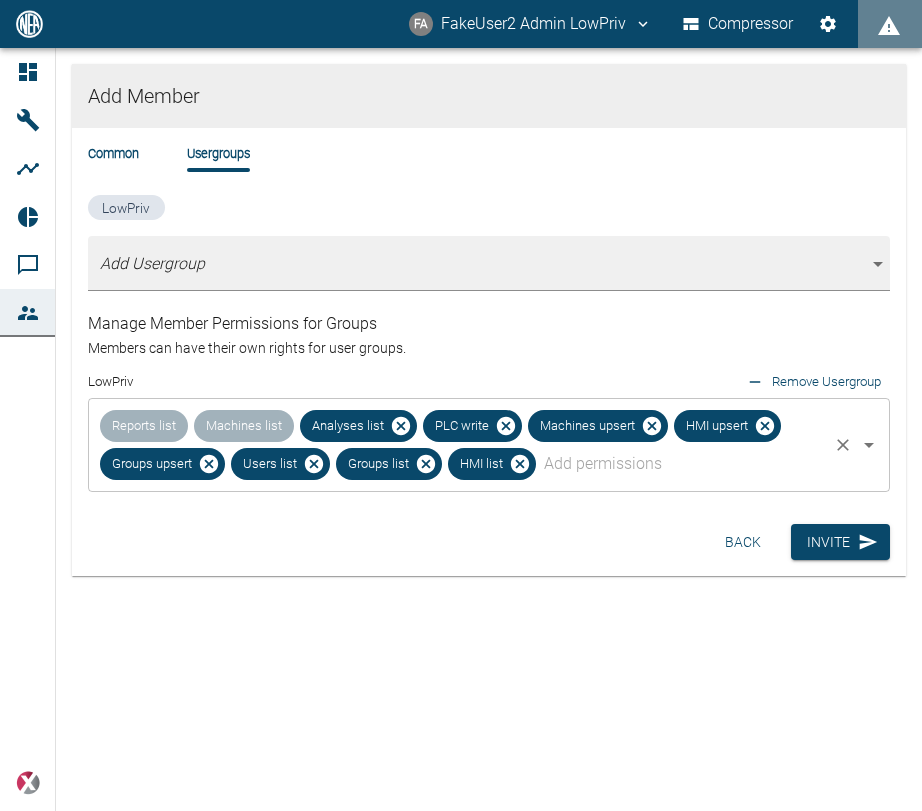 click at bounding box center (682, 464) 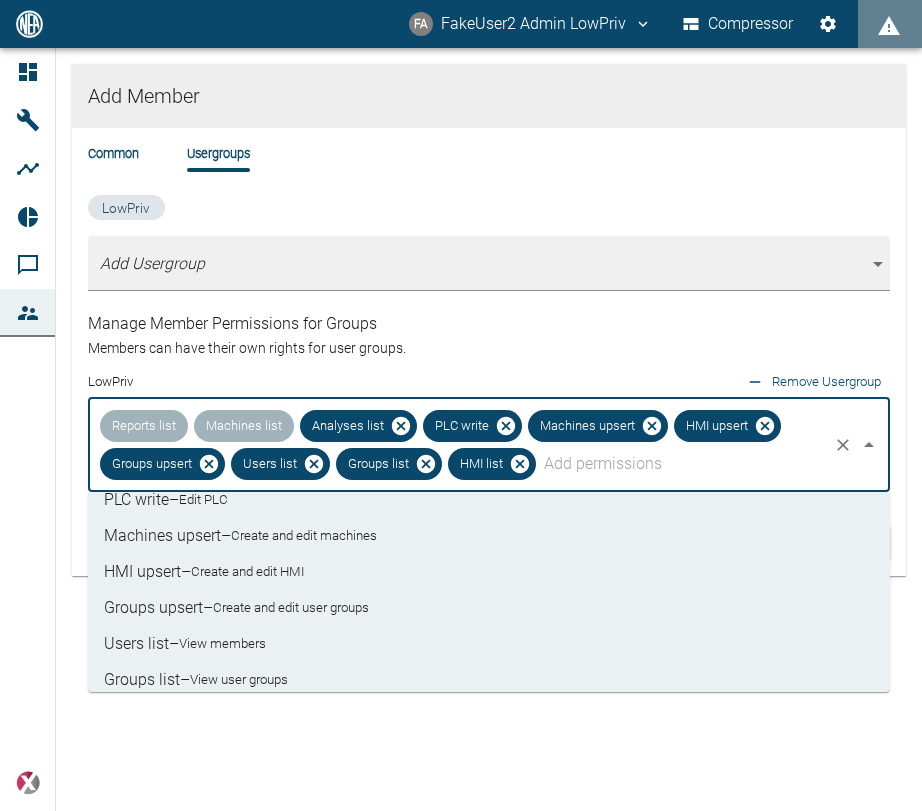 scroll, scrollTop: 228, scrollLeft: 0, axis: vertical 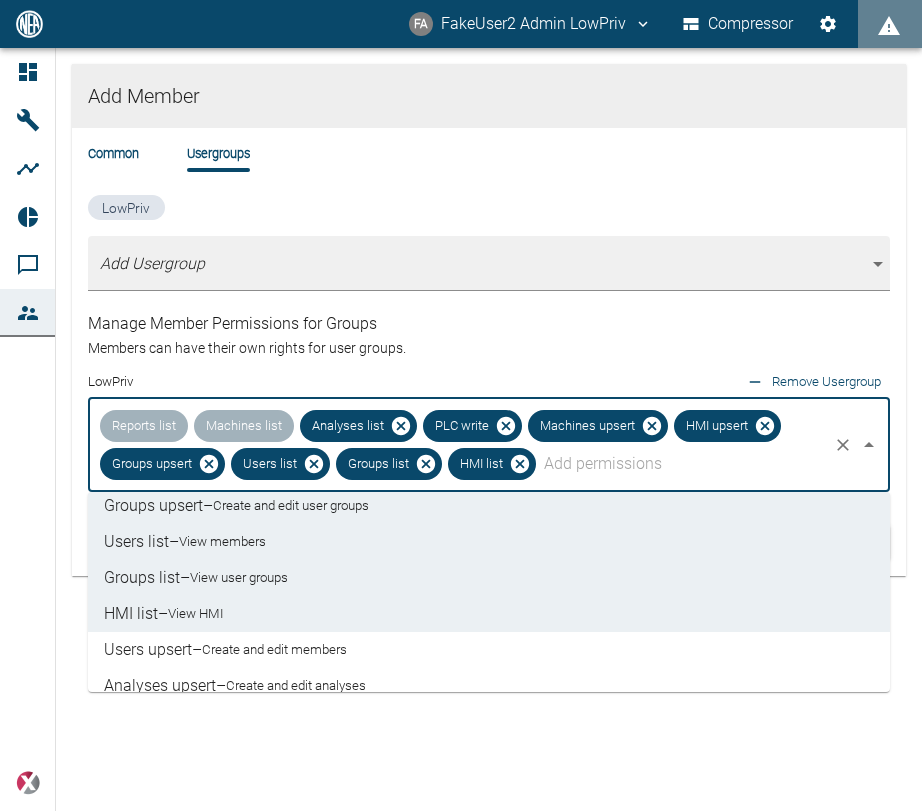 click on "Users upsert  –  Create and edit members" at bounding box center (489, 650) 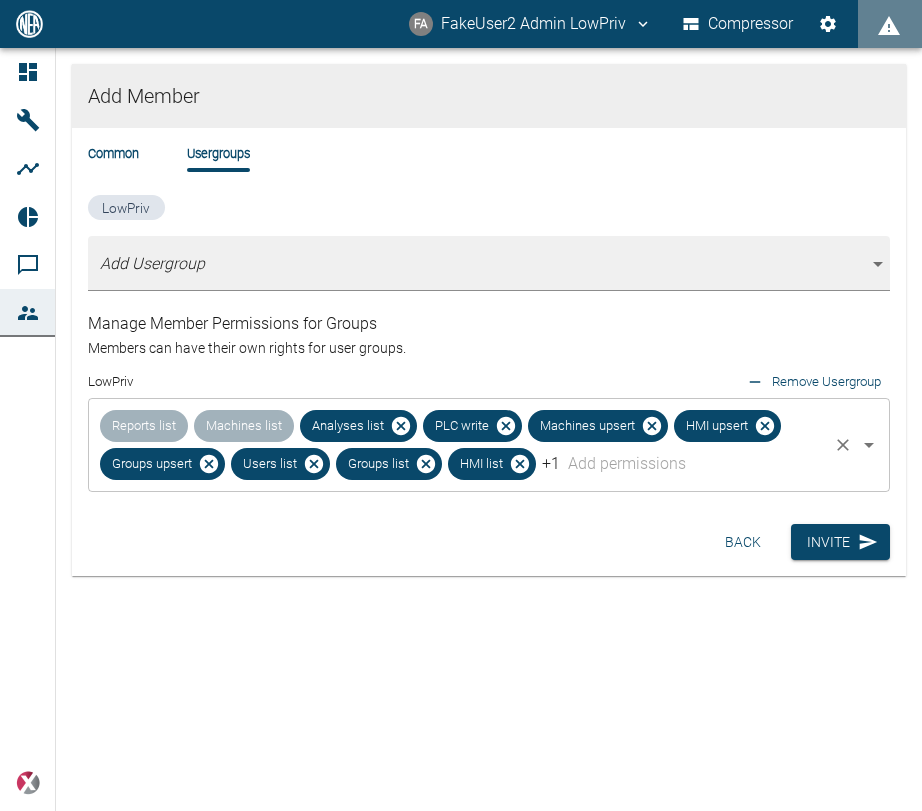 click at bounding box center [694, 464] 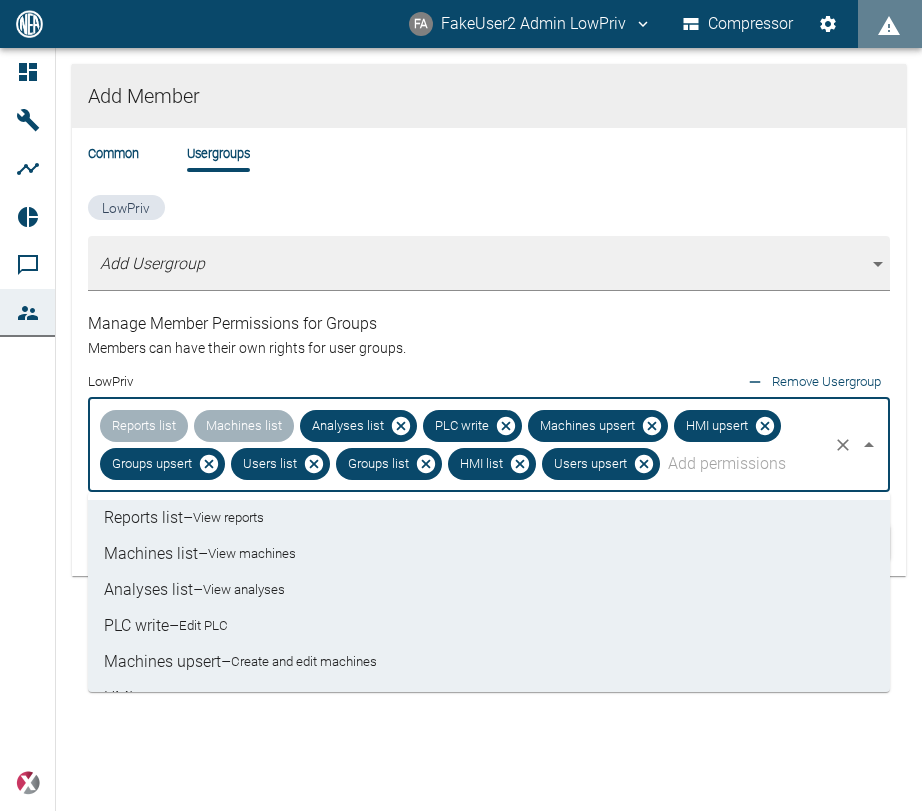 scroll, scrollTop: 228, scrollLeft: 0, axis: vertical 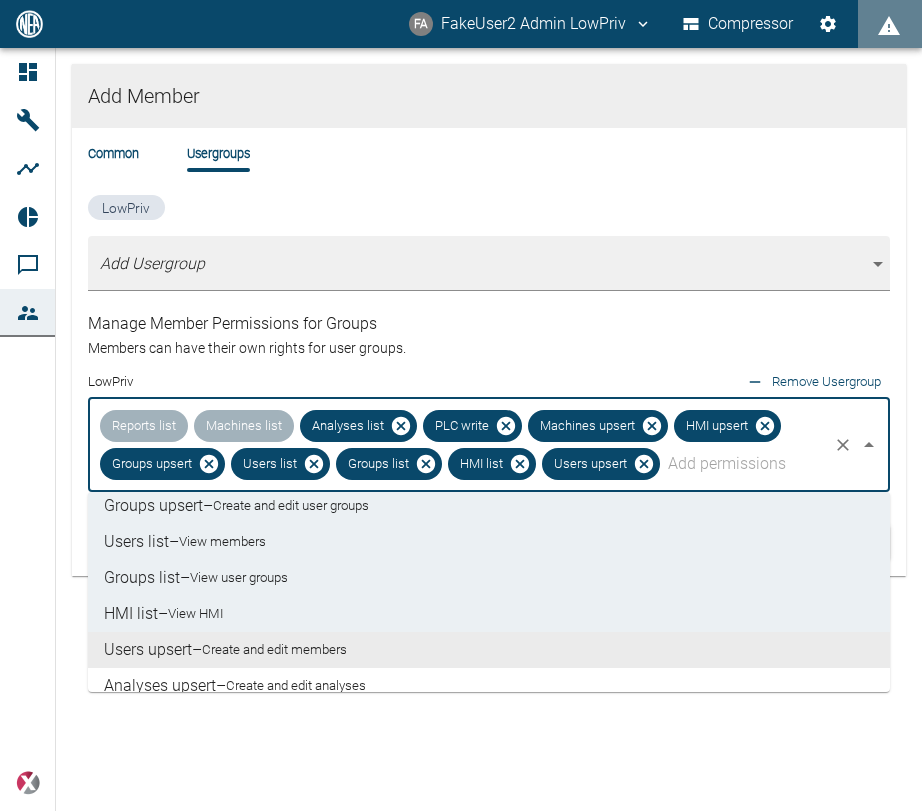 click on "Create and edit members" at bounding box center [274, 650] 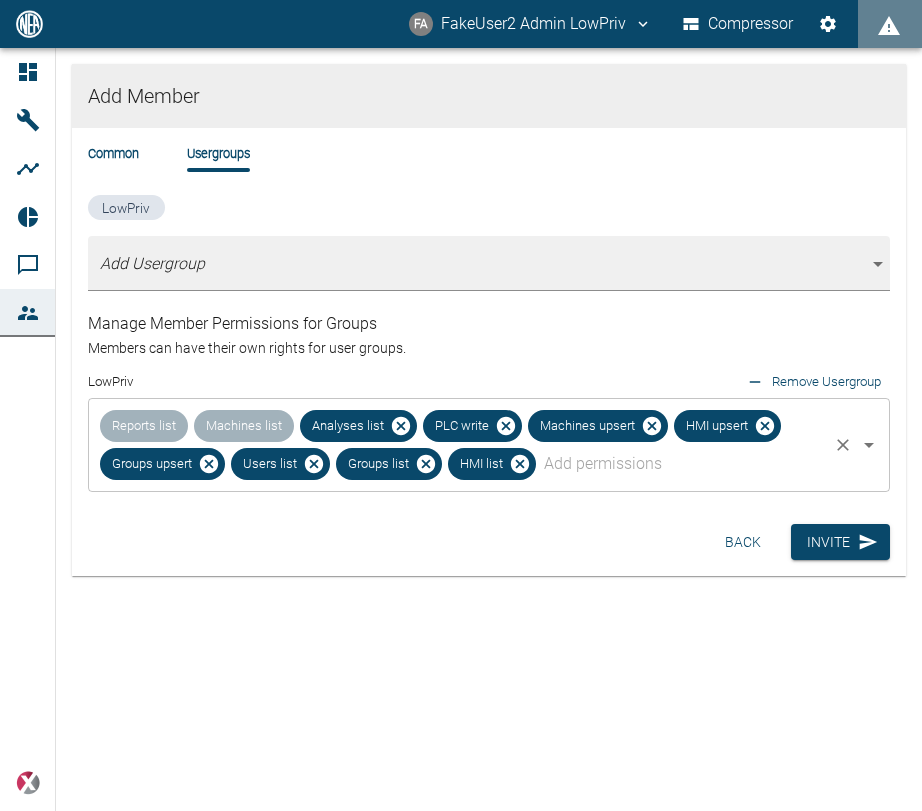 click at bounding box center [682, 464] 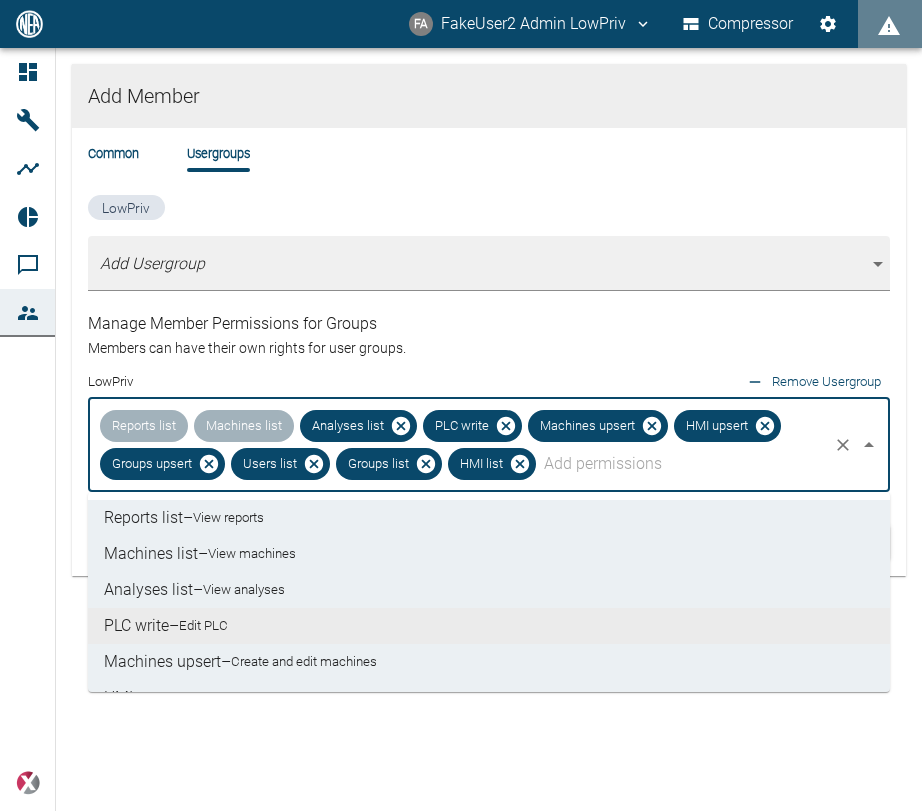 scroll, scrollTop: 248, scrollLeft: 0, axis: vertical 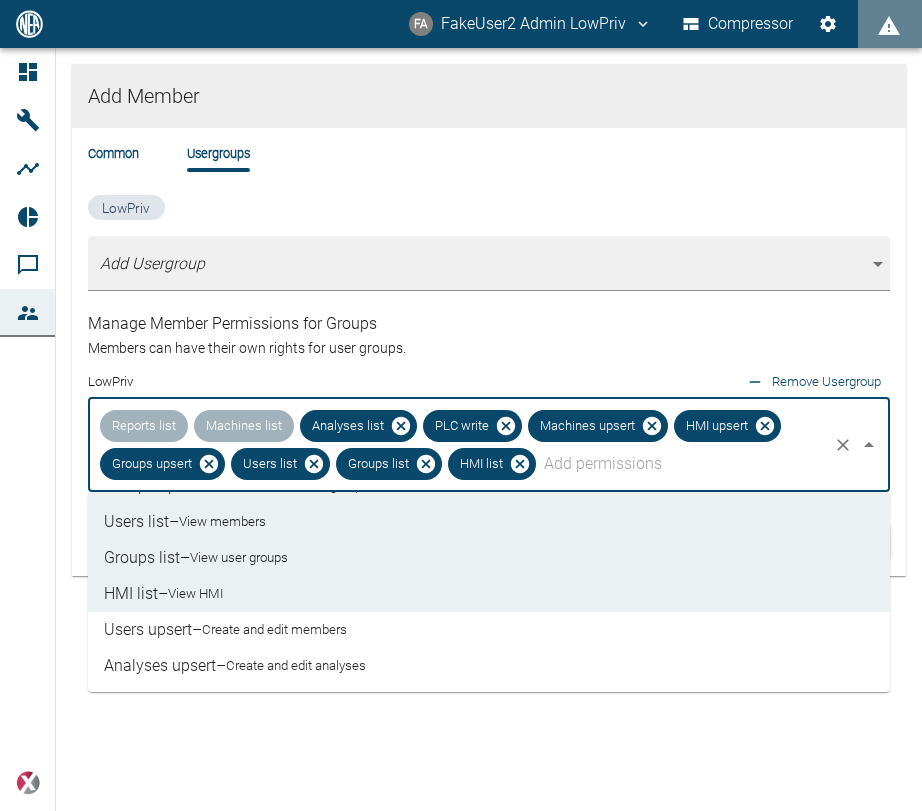 click on "Analyses upsert  –  Create and edit analyses" at bounding box center [489, 666] 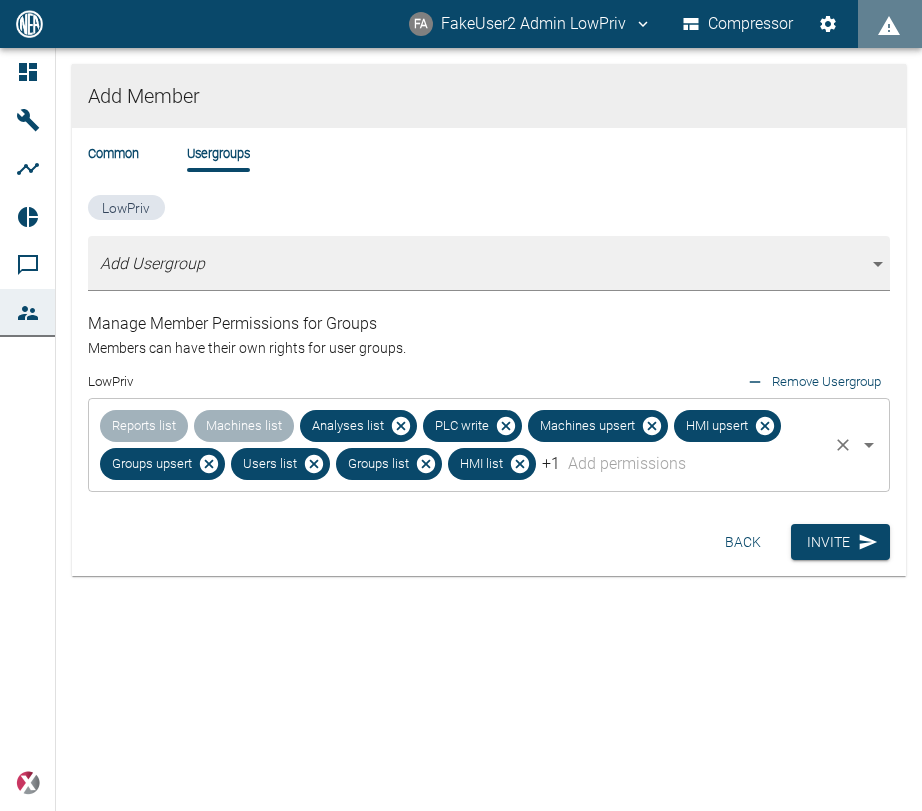 click at bounding box center [694, 464] 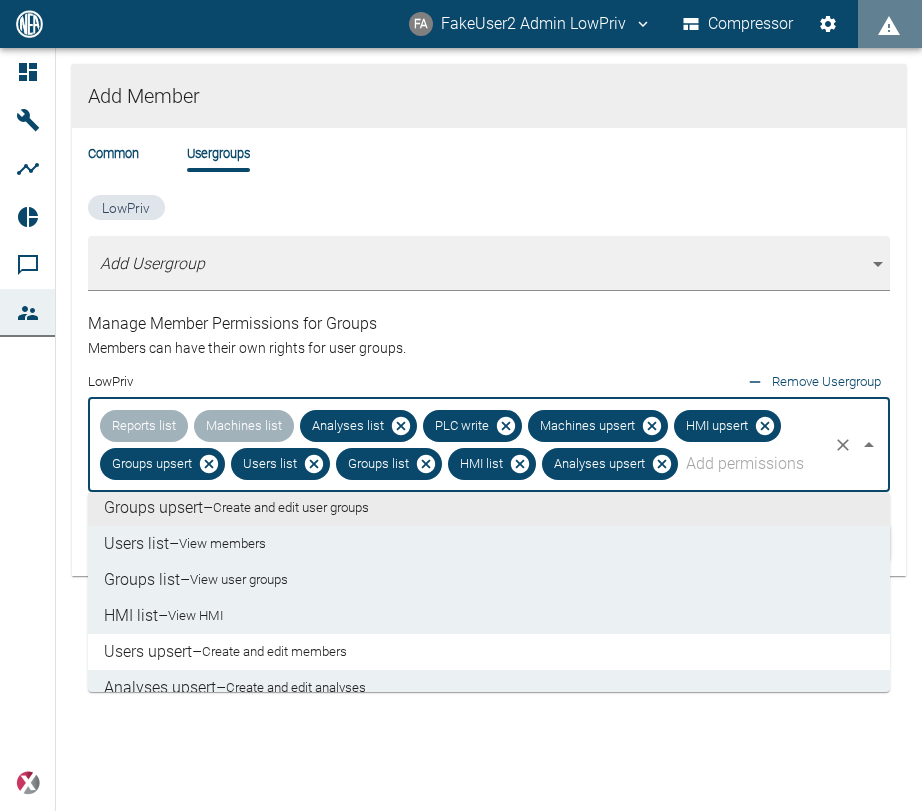 scroll, scrollTop: 248, scrollLeft: 0, axis: vertical 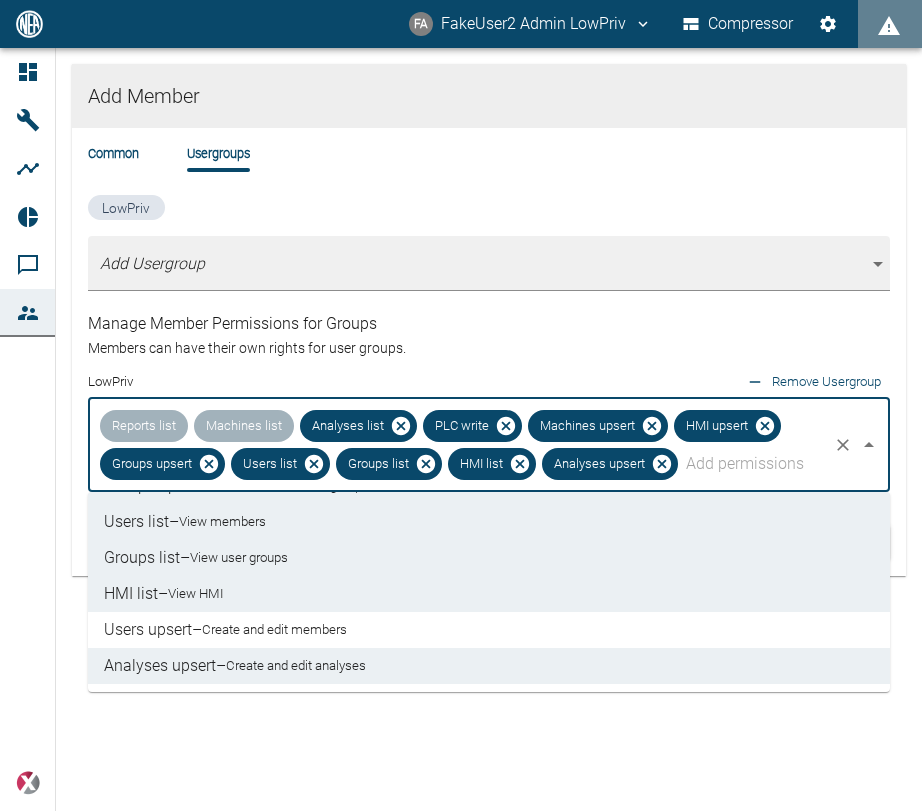 click on "Create and edit members" at bounding box center [274, 630] 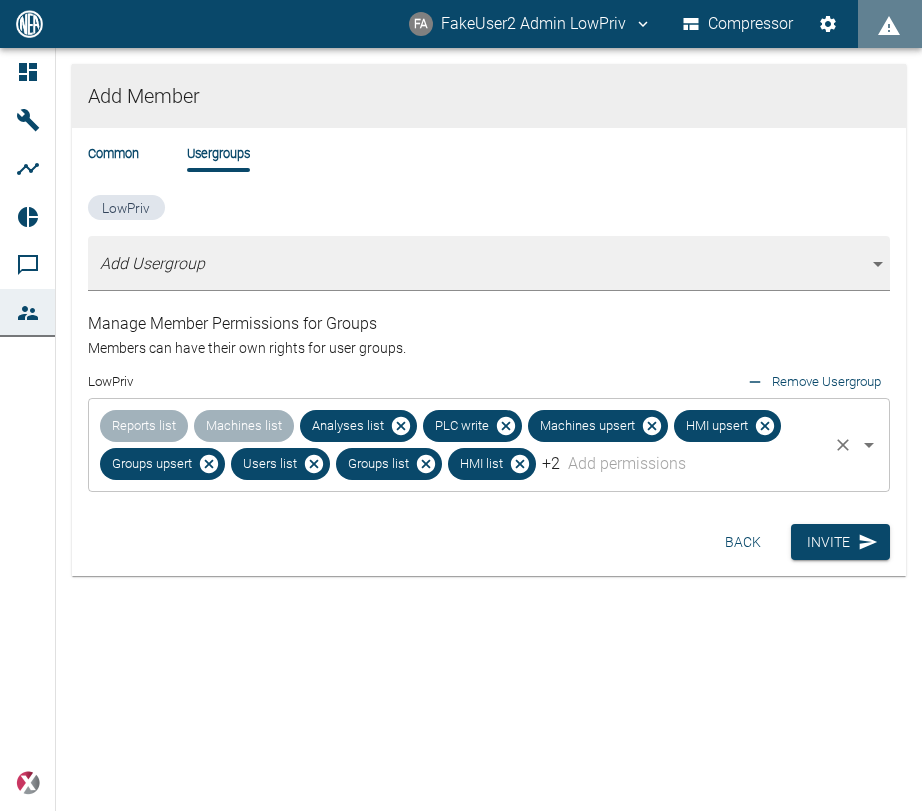 click at bounding box center (694, 464) 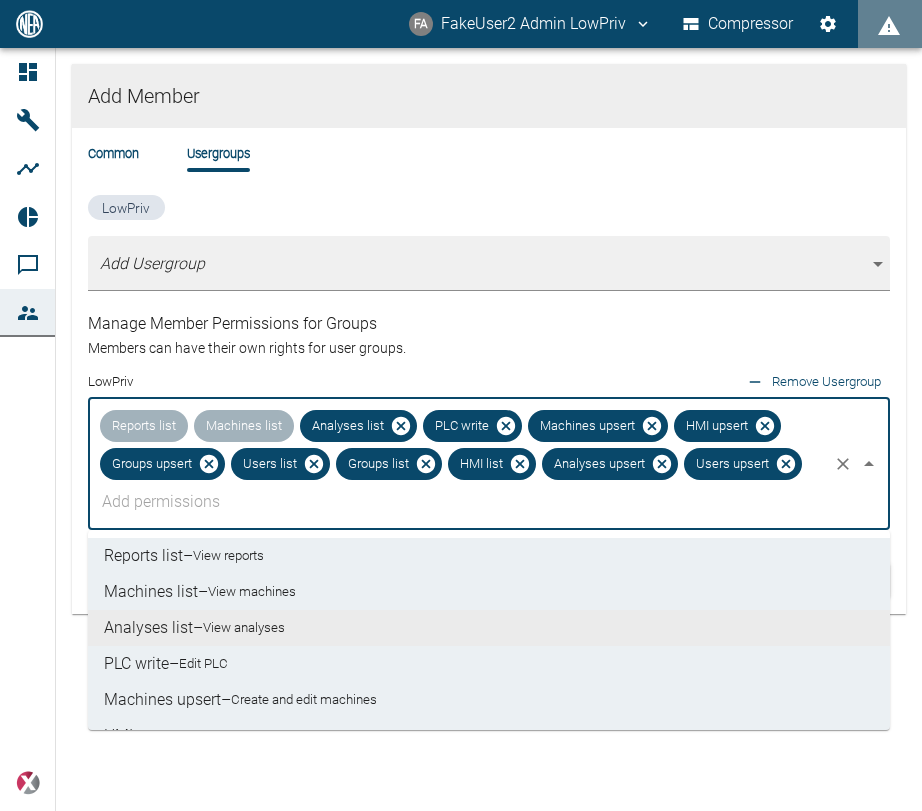 scroll, scrollTop: 248, scrollLeft: 0, axis: vertical 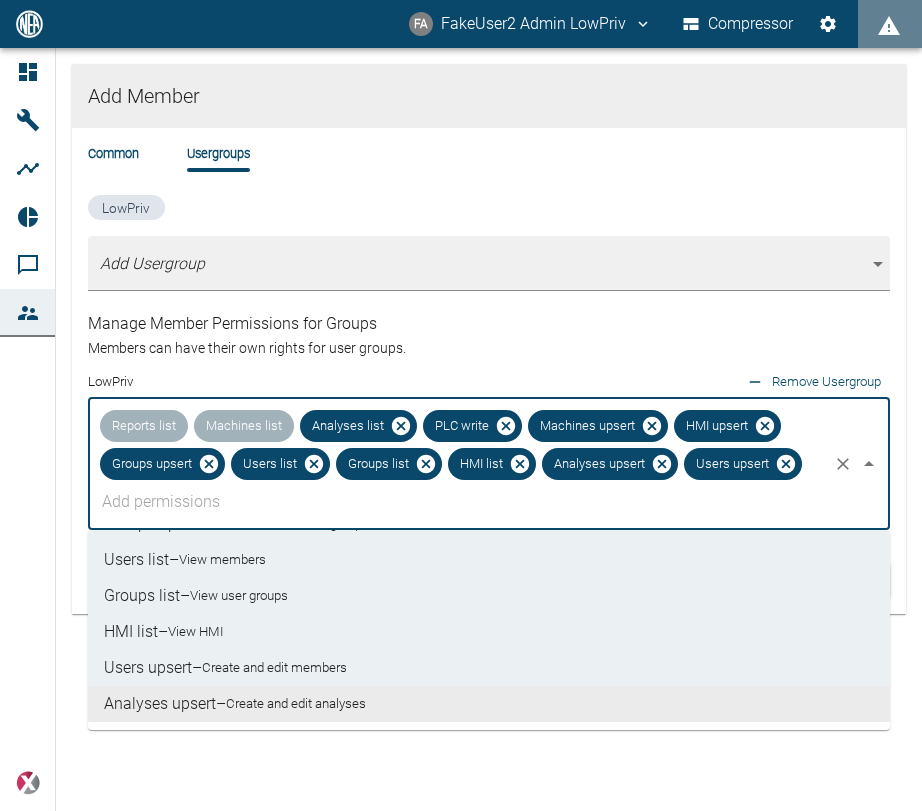click on "Add Member Common Usergroups LowPriv Add Usergroup [object Object] Manage Member Permissions for Groups Members can have their own rights for user groups. LowPriv Remove Usergroup Reports list Machines list Analyses list PLC write Machines upsert HMI upsert Groups upsert Users list Groups list HMI list Analyses upsert Users upsert ​ Back Invite" at bounding box center [461, 429] 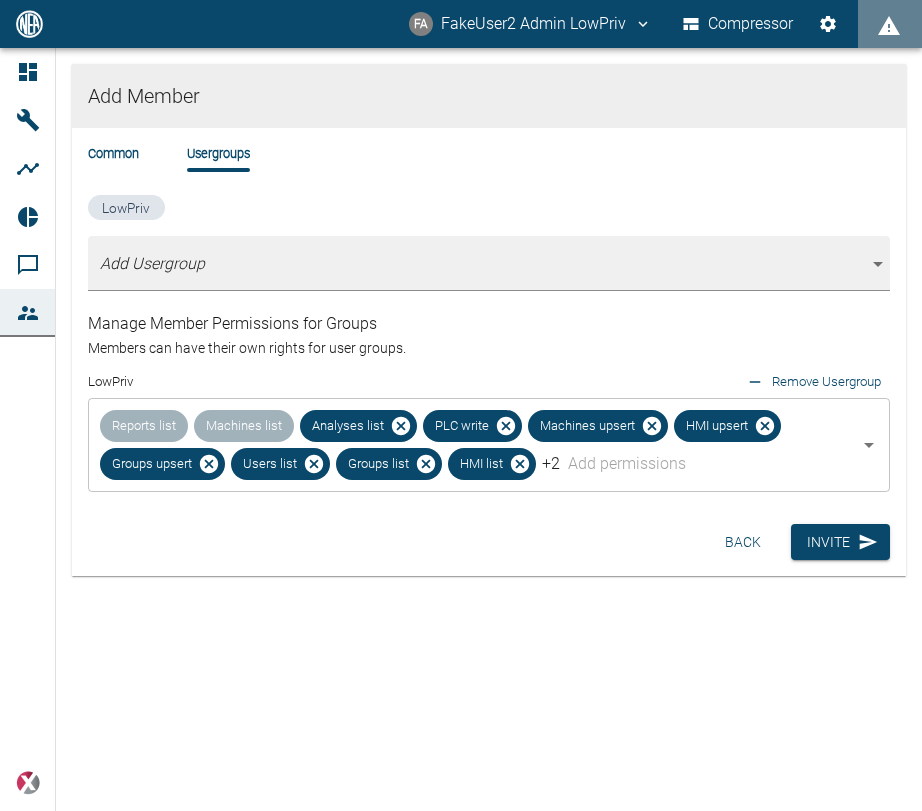 click on "Common" at bounding box center (113, 153) 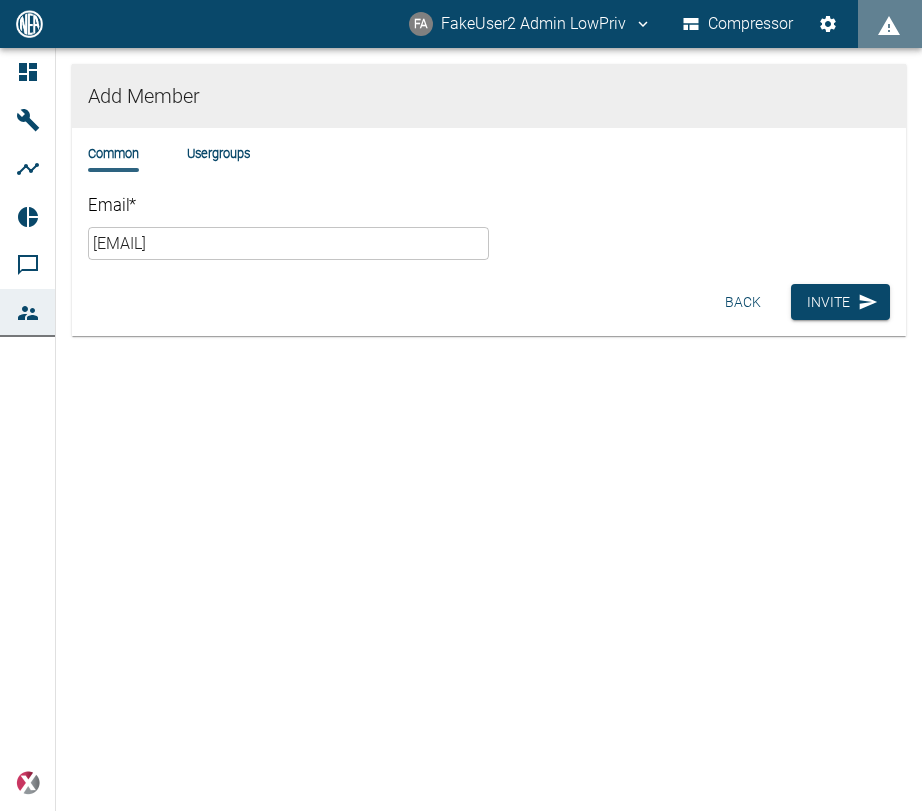 click on "test@test.com" at bounding box center [288, 243] 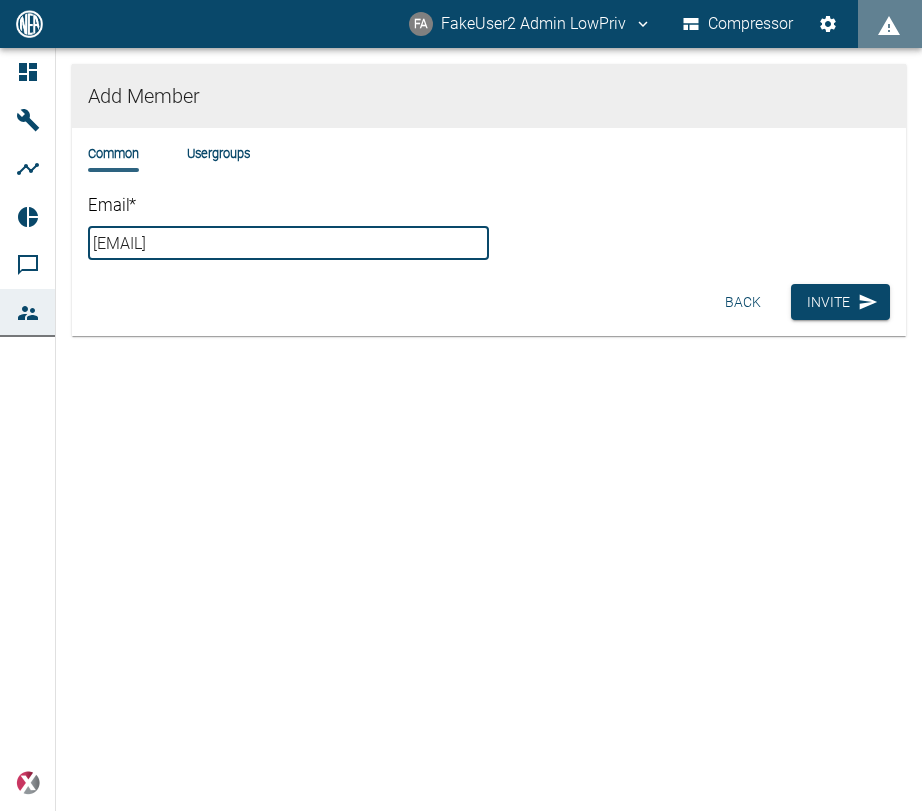 click on "test@test.com" at bounding box center [288, 243] 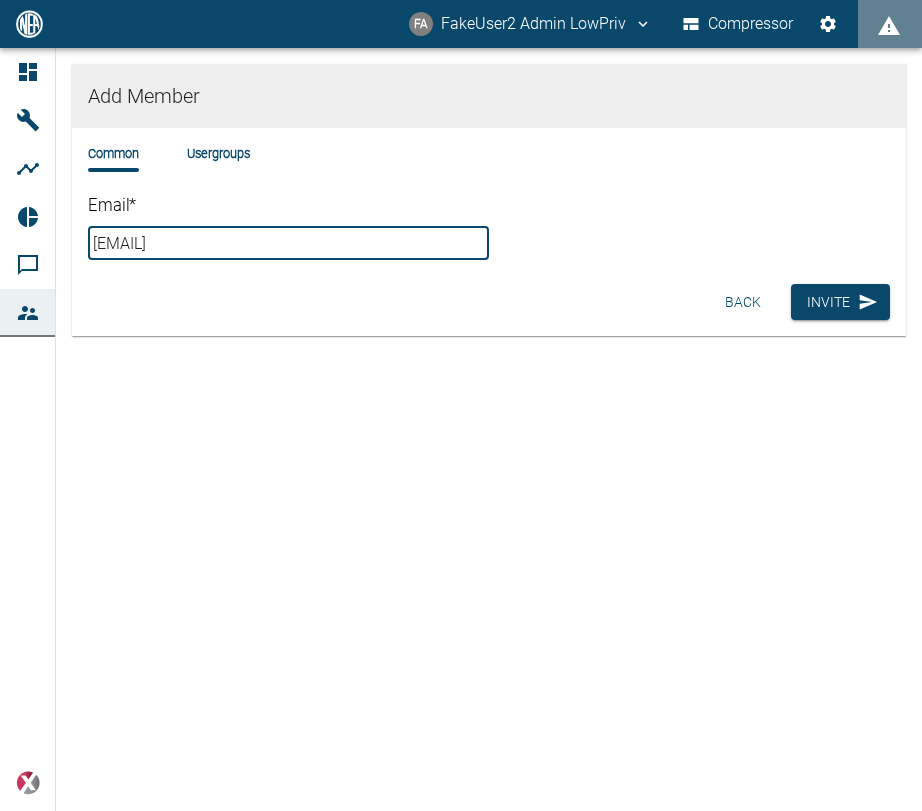 click on "Add Member Common Usergroups Email * mexec96694@percyfx.com ​ Back Invite" at bounding box center [489, 220] 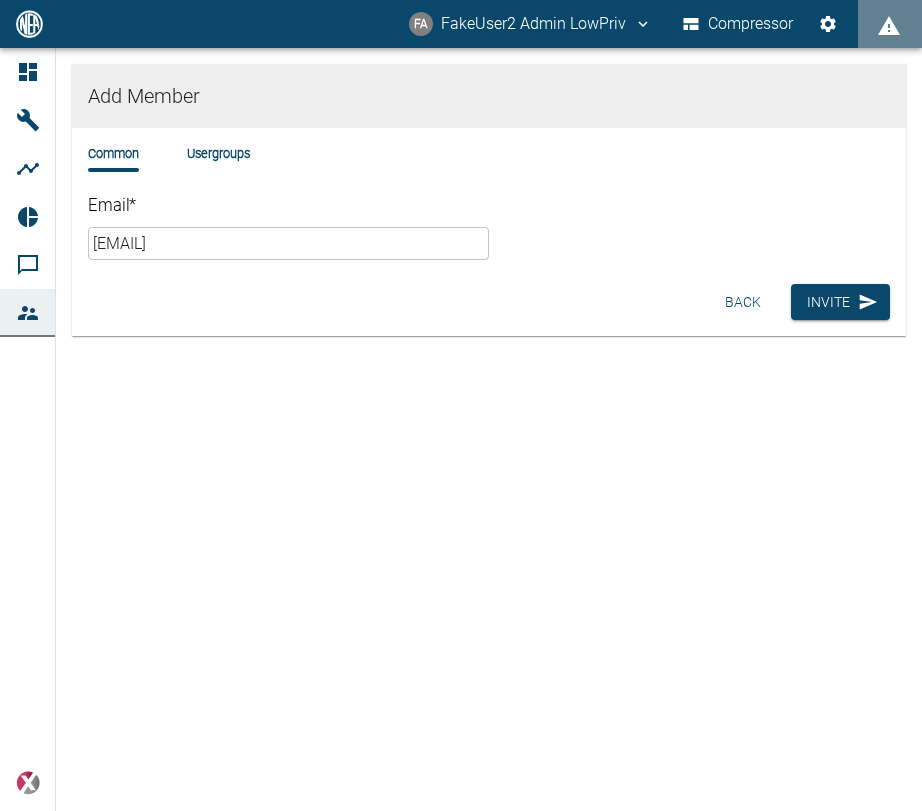 click on "Common Usergroups Email * mexec96694@percyfx.com ​" at bounding box center (489, 202) 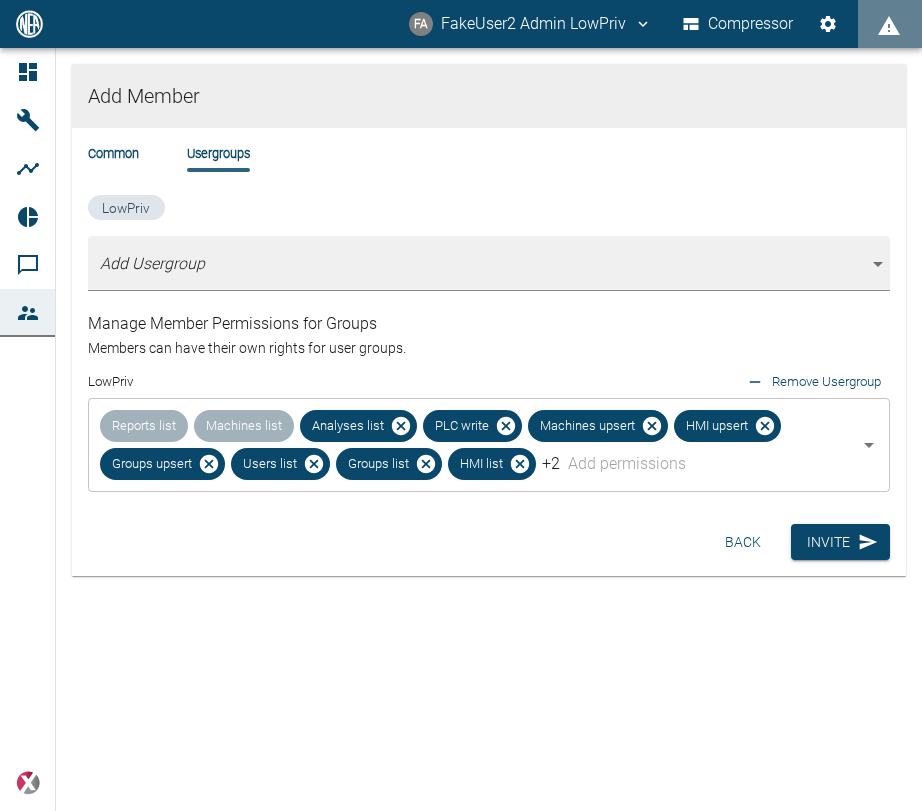 click on "Common Usergroups" at bounding box center [489, 169] 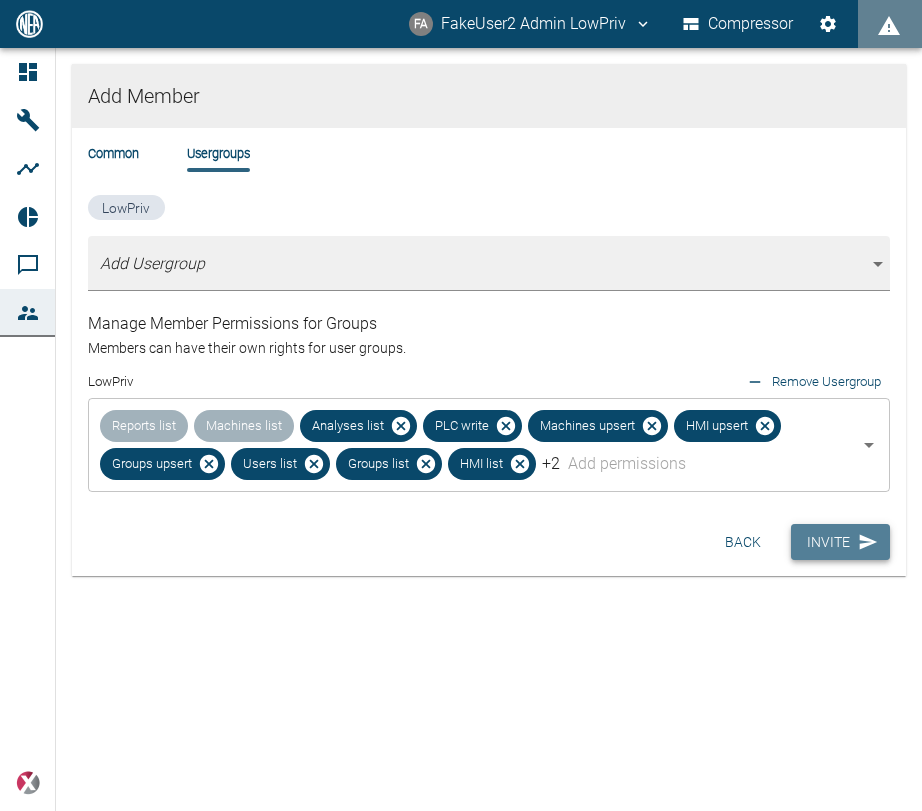 click on "Invite" at bounding box center (840, 542) 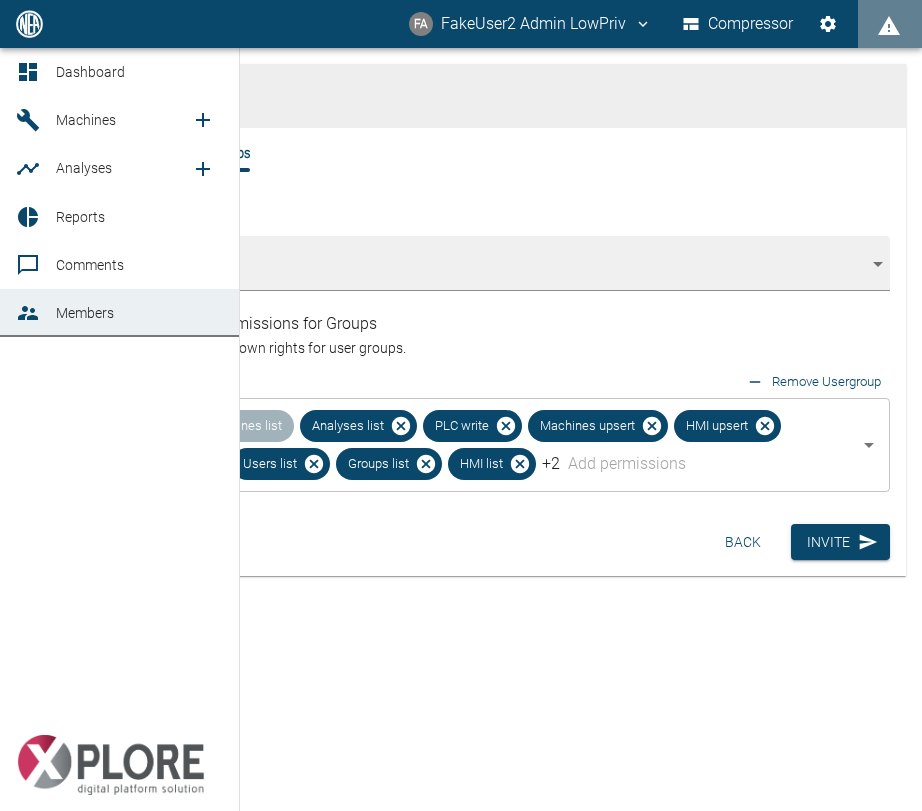 click 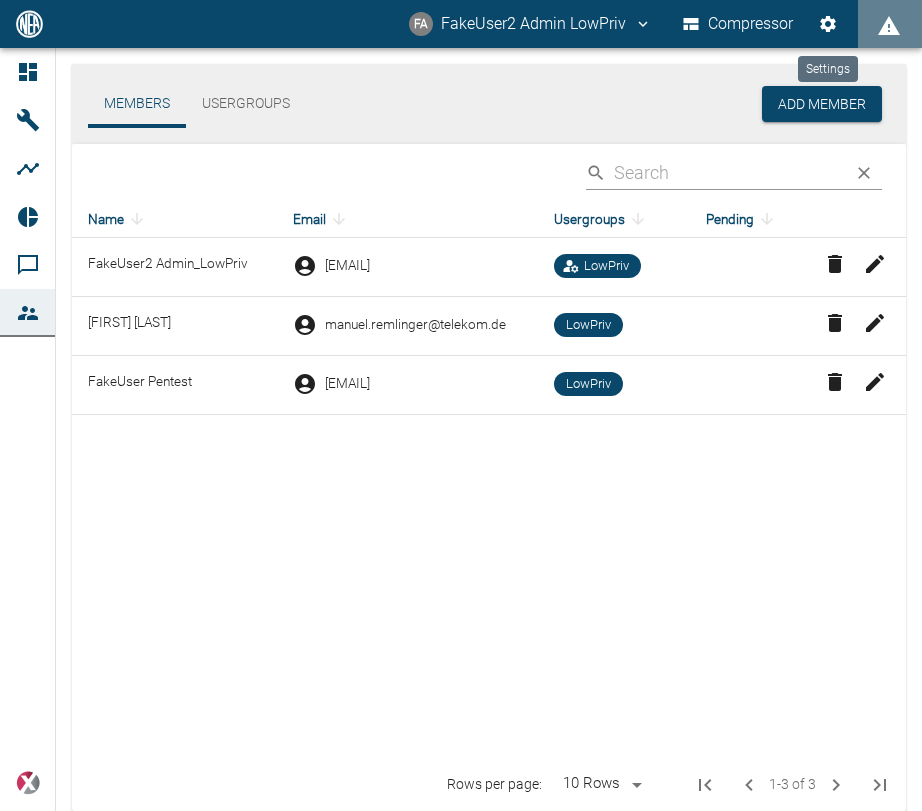 click at bounding box center (828, 24) 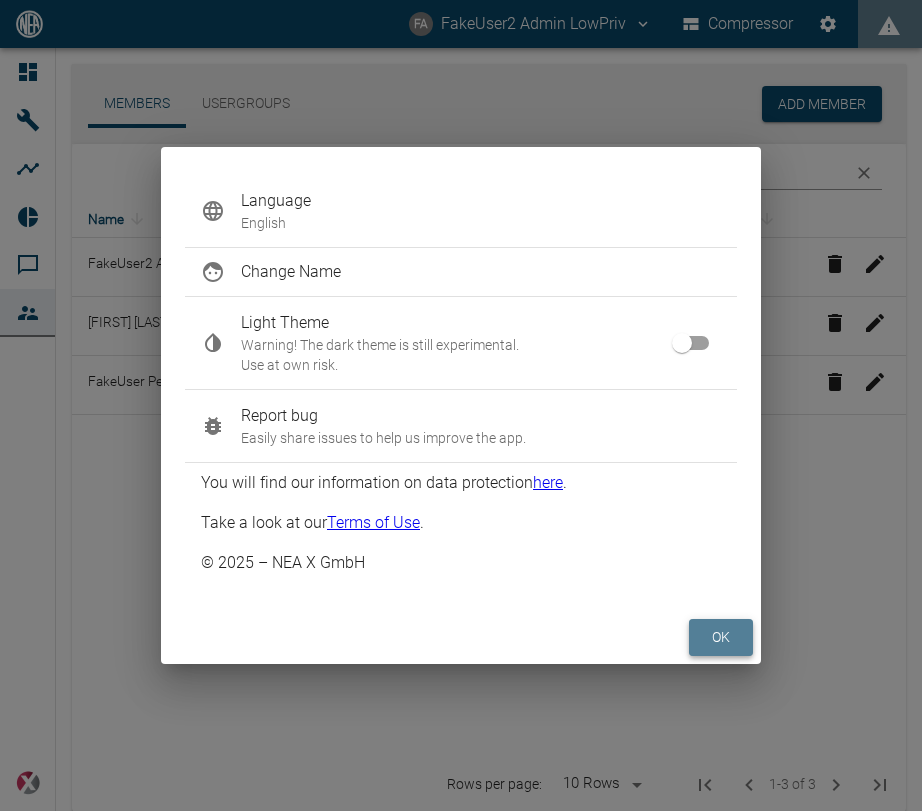 click on "ok" at bounding box center [721, 637] 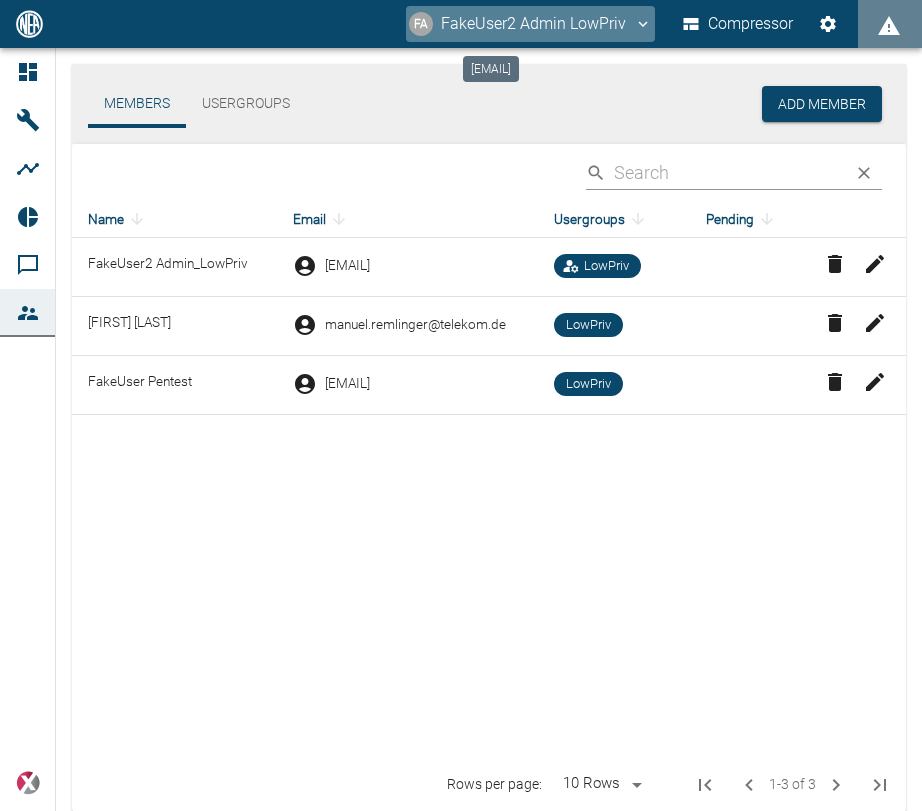 click on "FA FakeUser2 Admin LowPriv" at bounding box center (530, 24) 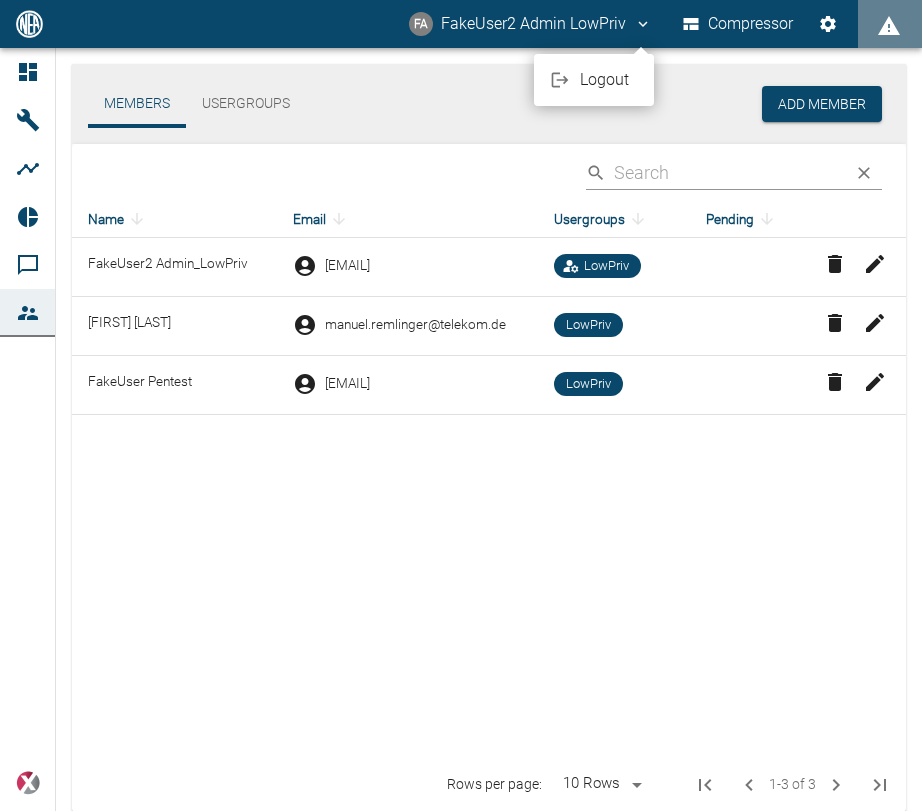click 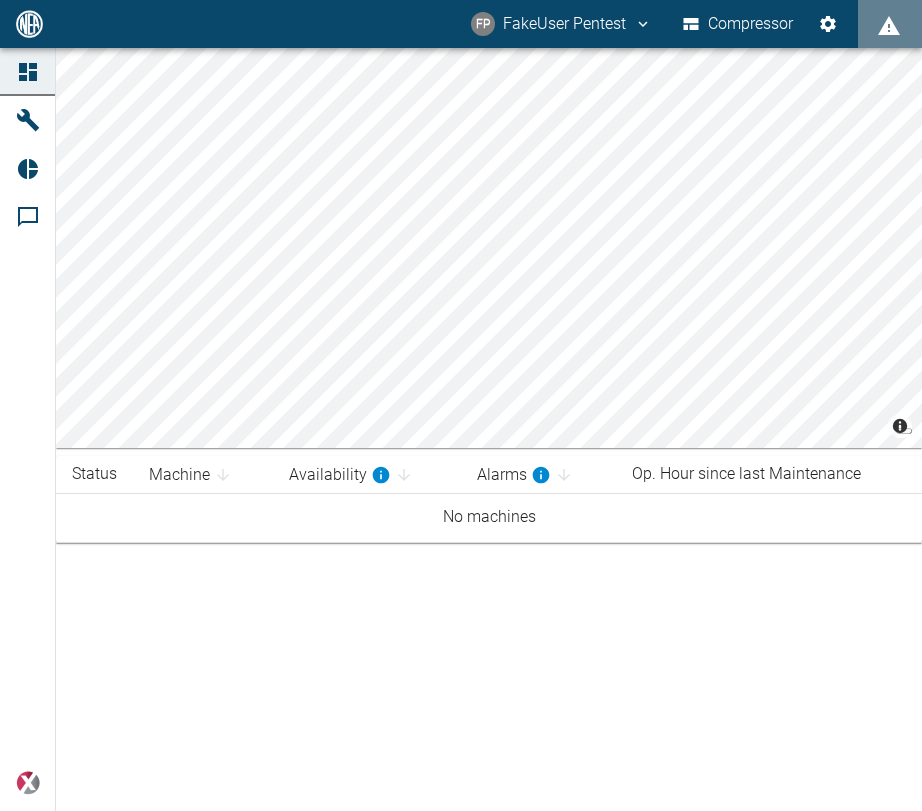 scroll, scrollTop: 0, scrollLeft: 0, axis: both 